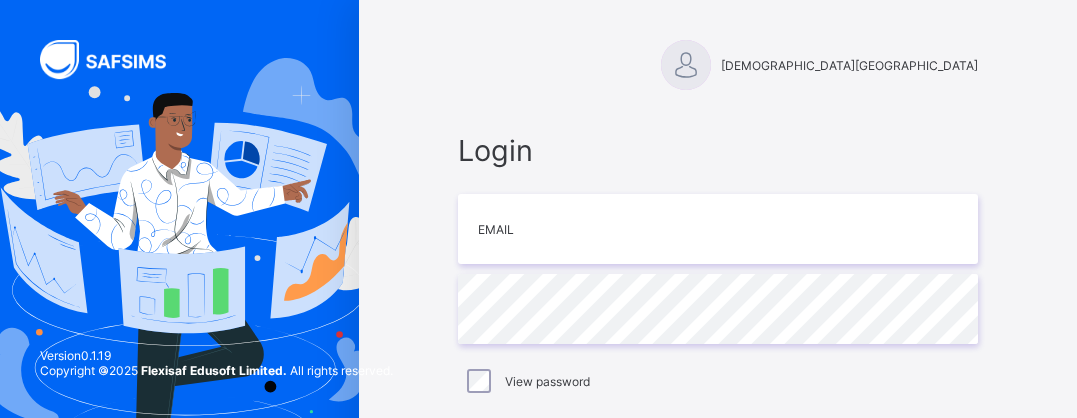 scroll, scrollTop: 0, scrollLeft: 0, axis: both 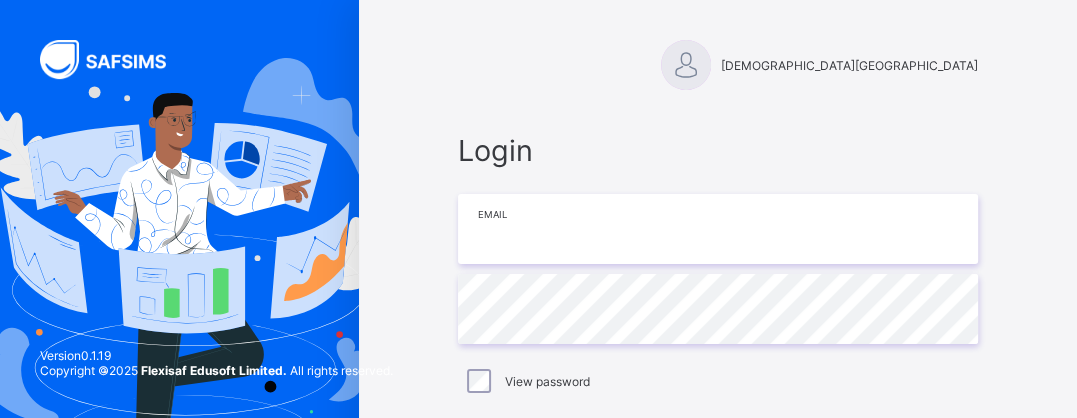 type on "**********" 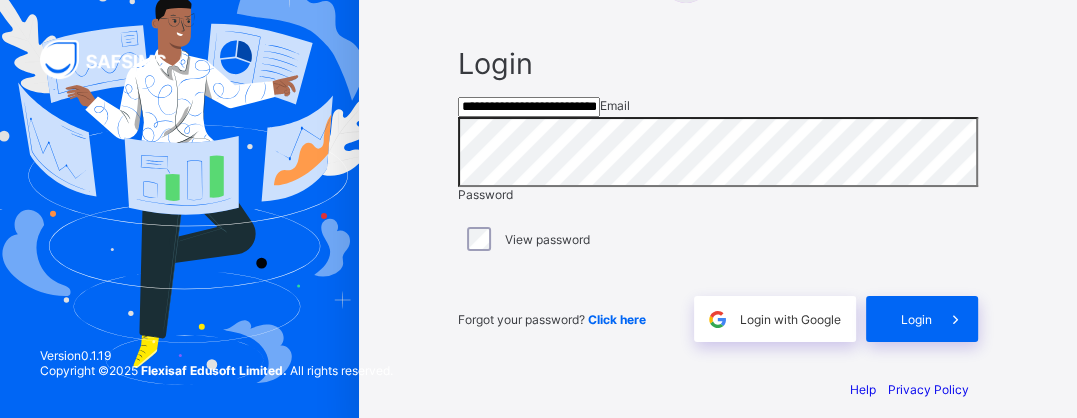 scroll, scrollTop: 92, scrollLeft: 0, axis: vertical 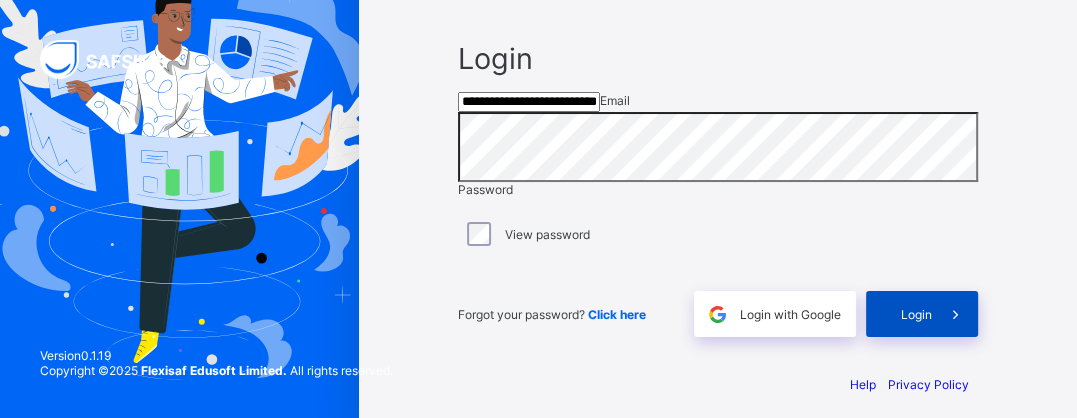 click on "Login" at bounding box center [916, 314] 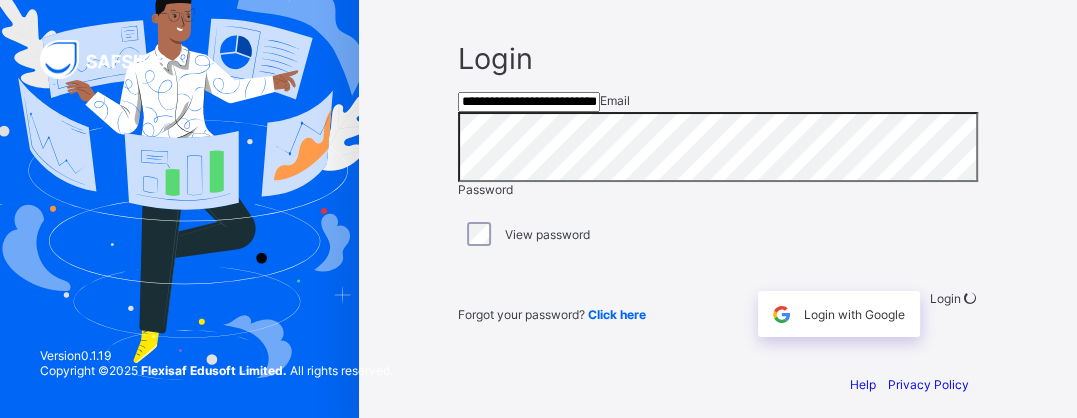 scroll, scrollTop: 0, scrollLeft: 0, axis: both 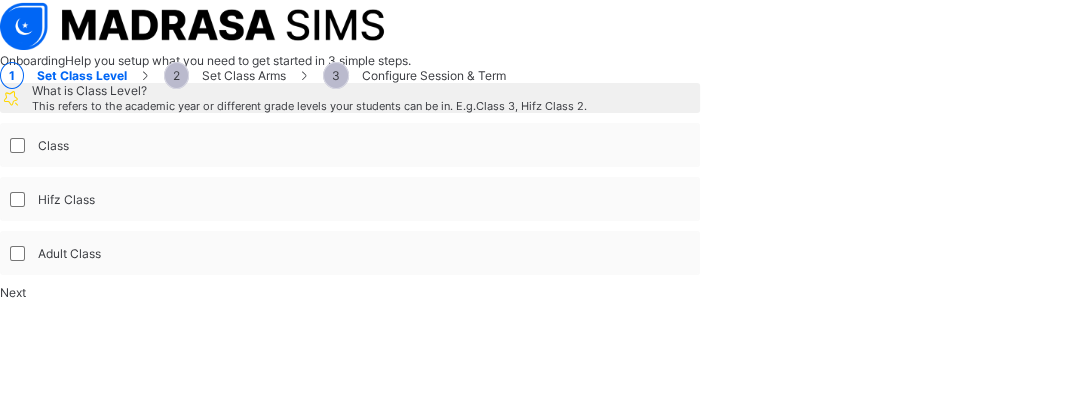 select on "**" 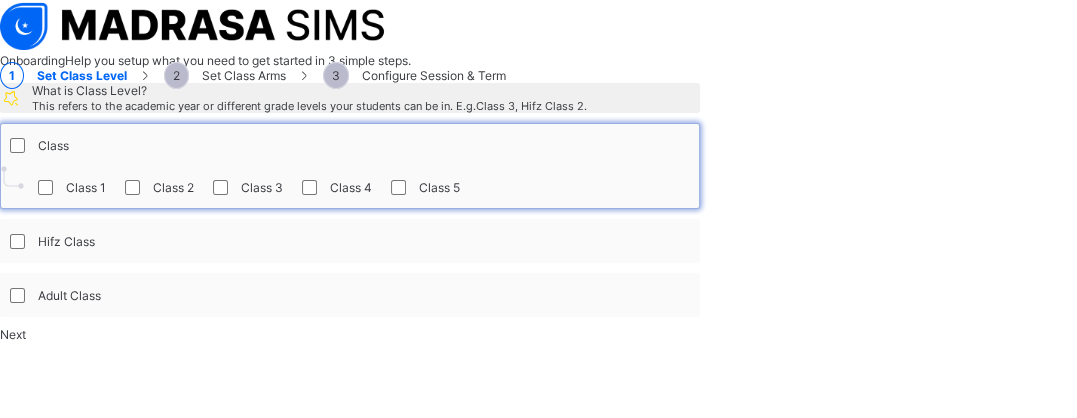 scroll, scrollTop: 192, scrollLeft: 0, axis: vertical 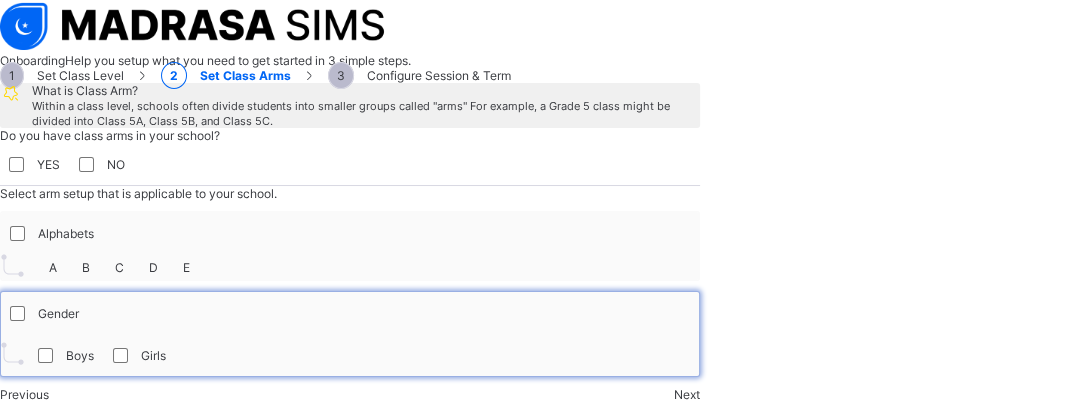 click on "Next" at bounding box center (687, 394) 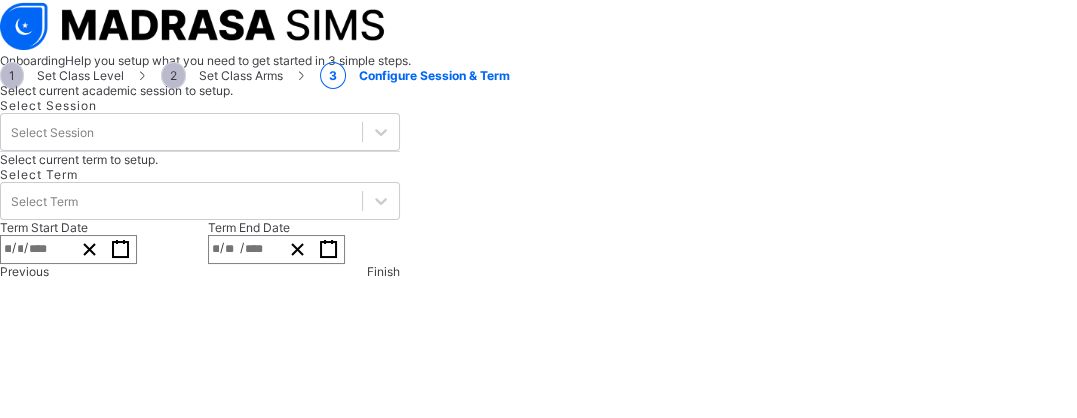 scroll, scrollTop: 204, scrollLeft: 0, axis: vertical 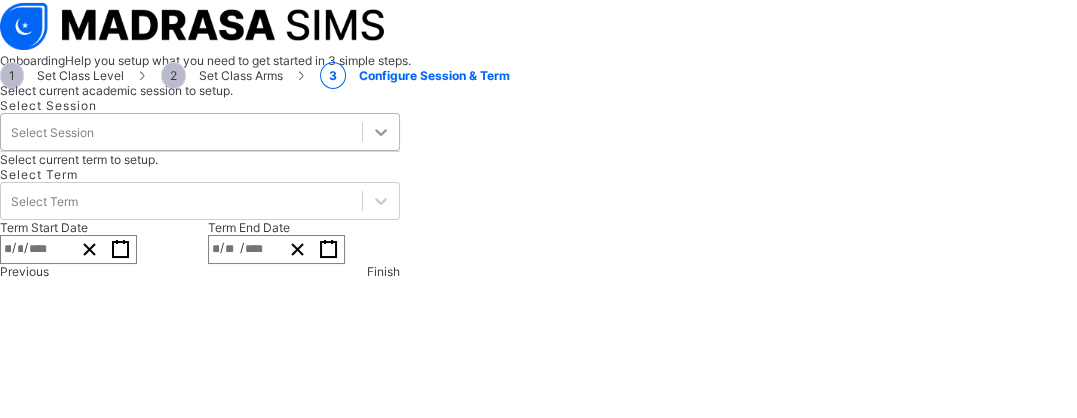 click on "Select Session" at bounding box center (200, 132) 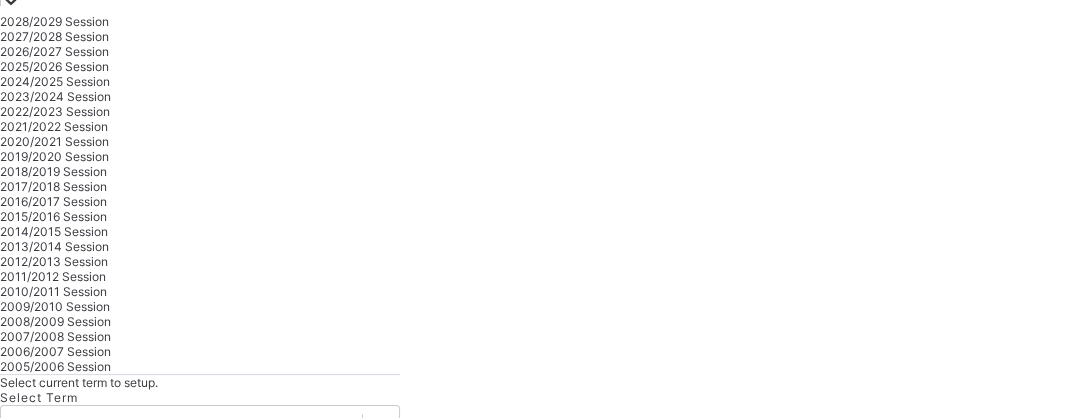 click on "2024/2025 Session" at bounding box center (200, 81) 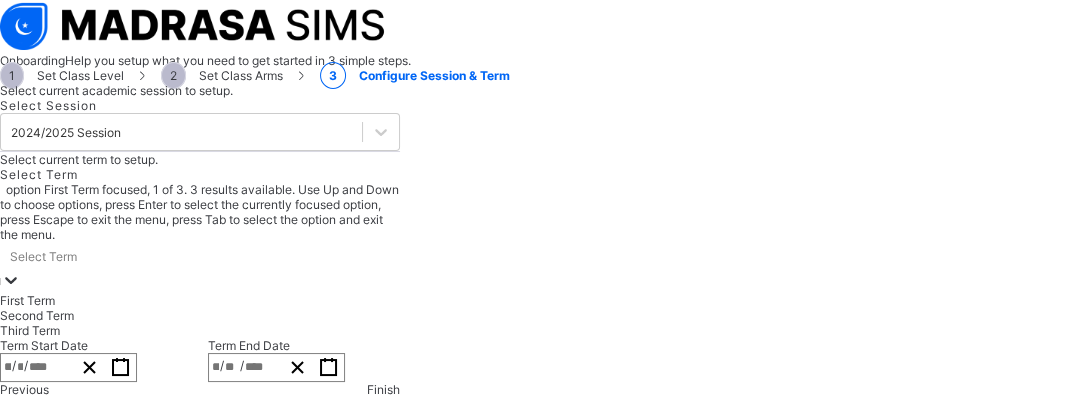 click 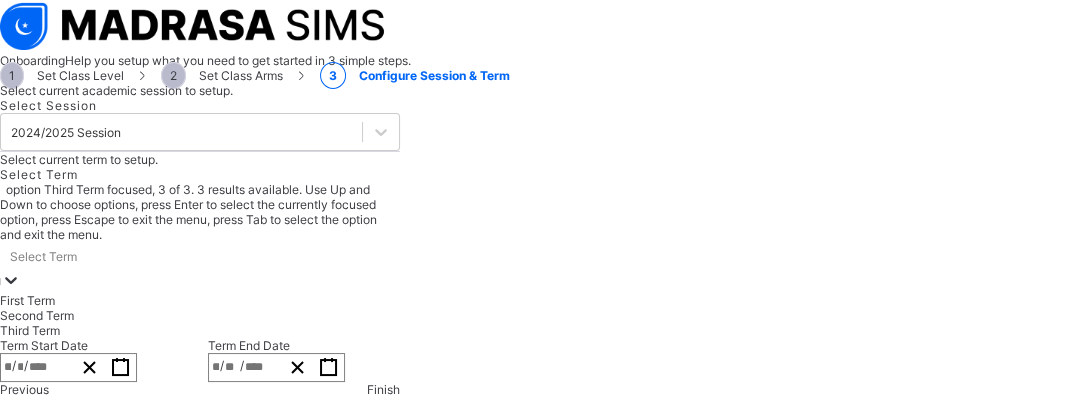 click on "Third Term" at bounding box center (200, 330) 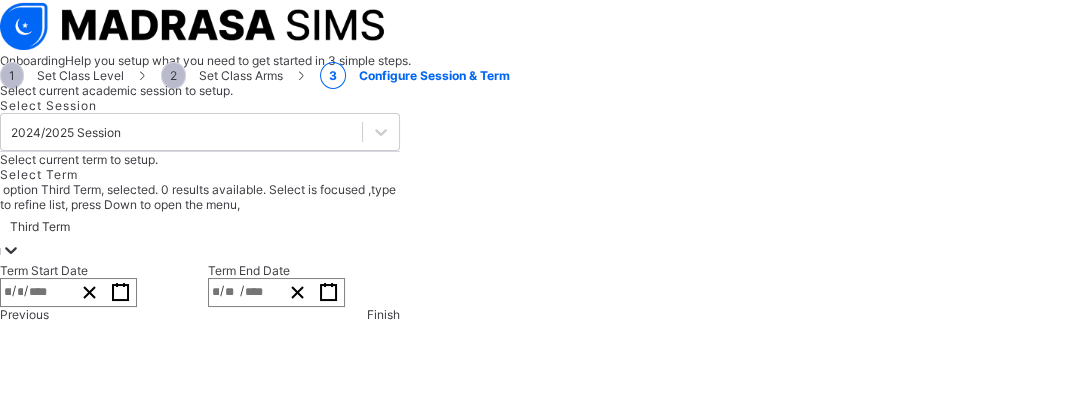 click on "**********" at bounding box center [276, 292] 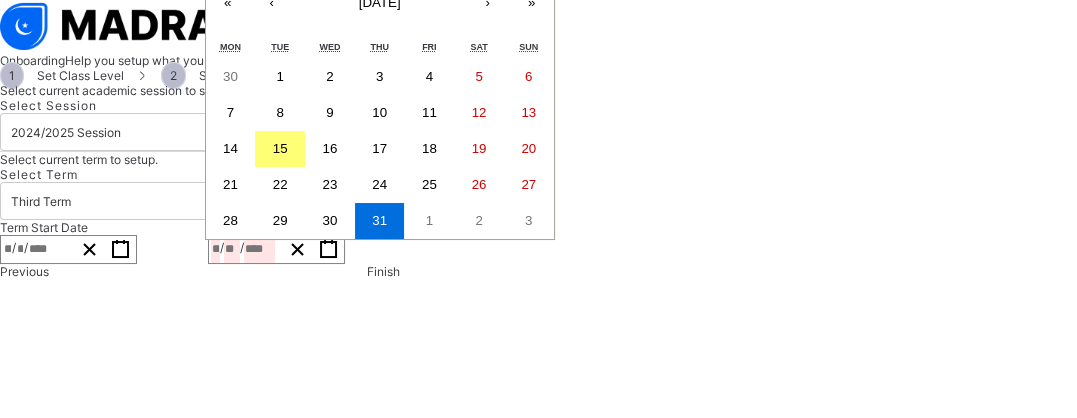 click on "›" at bounding box center (488, 2) 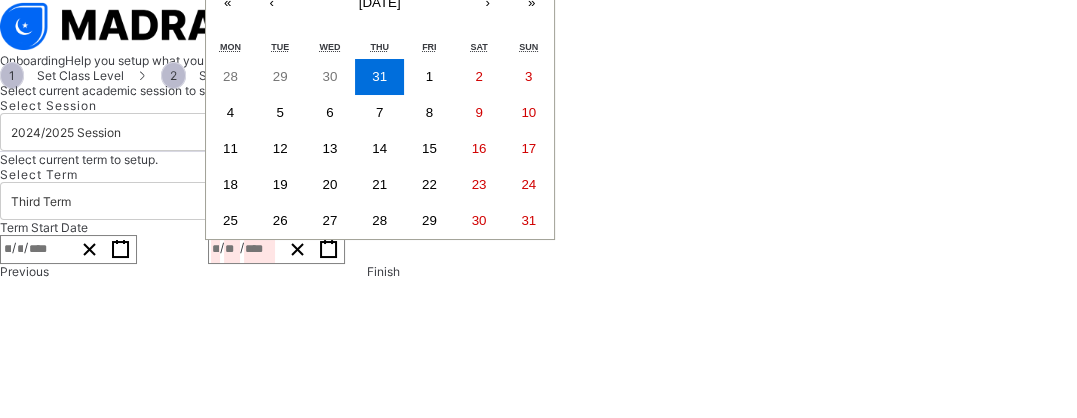 click on "15" at bounding box center [429, 148] 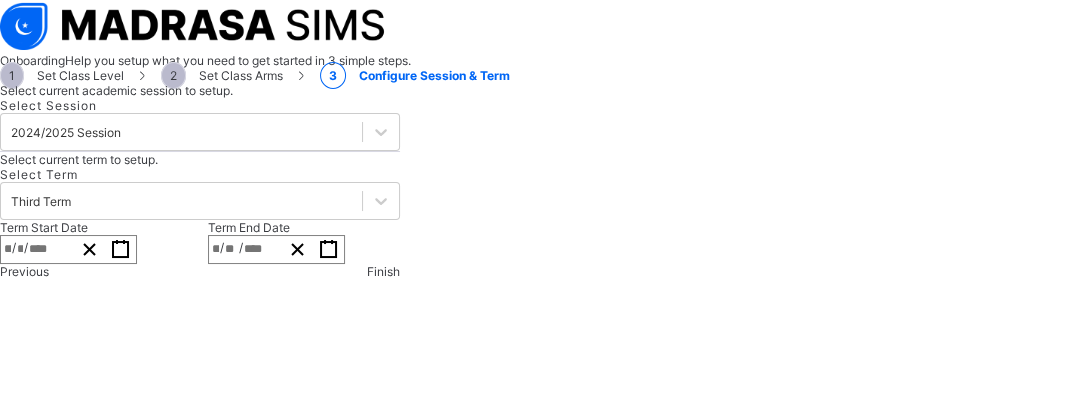 click on "Finish" at bounding box center (383, 271) 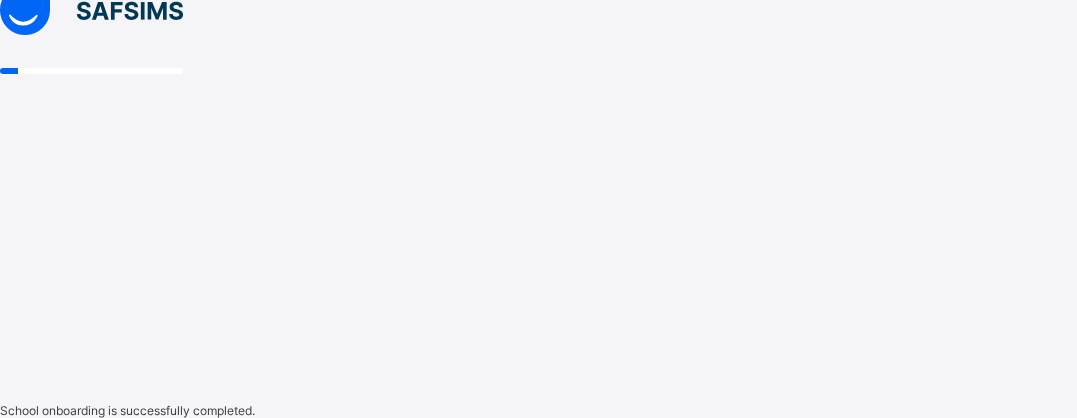 scroll, scrollTop: 0, scrollLeft: 0, axis: both 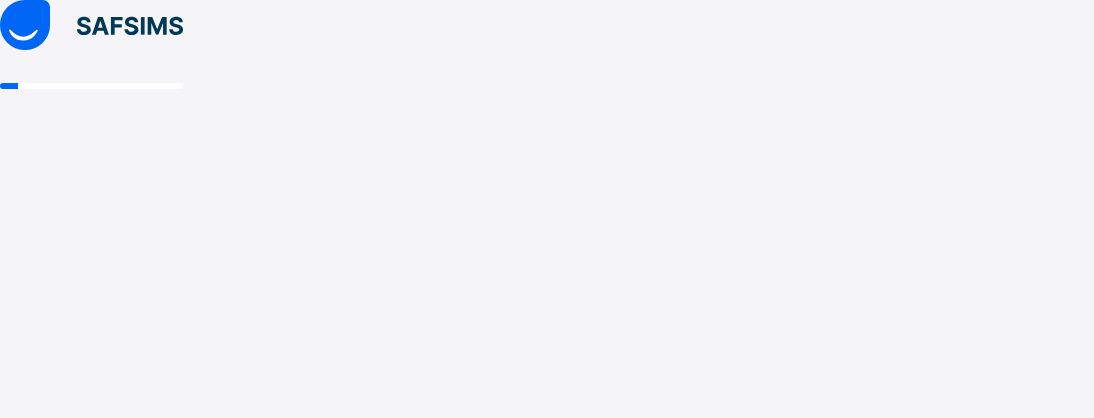 select on "**" 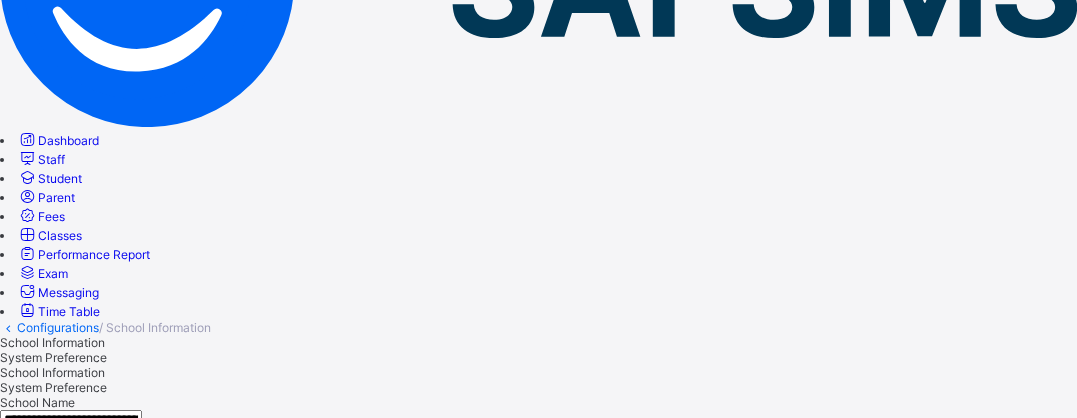 scroll, scrollTop: 282, scrollLeft: 0, axis: vertical 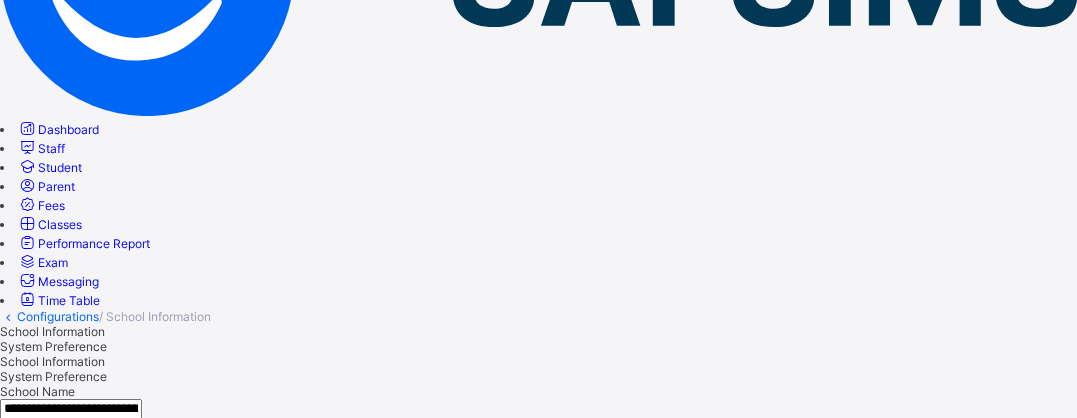 click on "**********" at bounding box center (538, 444) 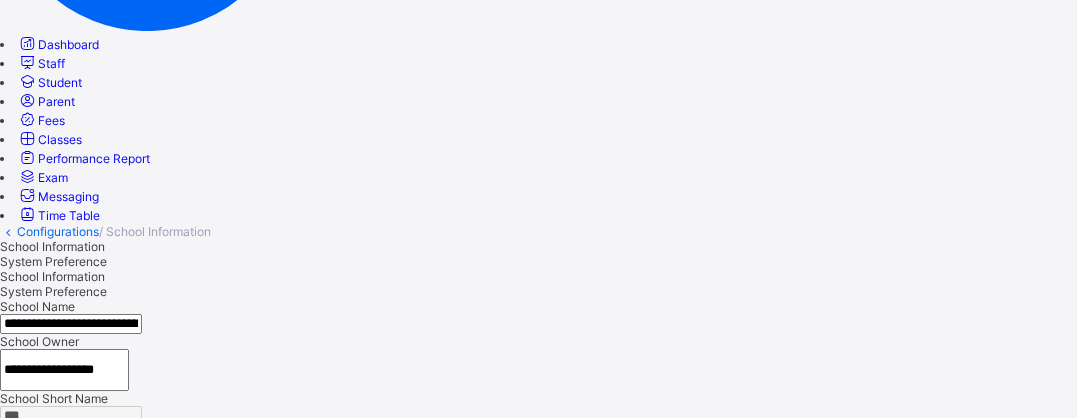 scroll, scrollTop: 405, scrollLeft: 0, axis: vertical 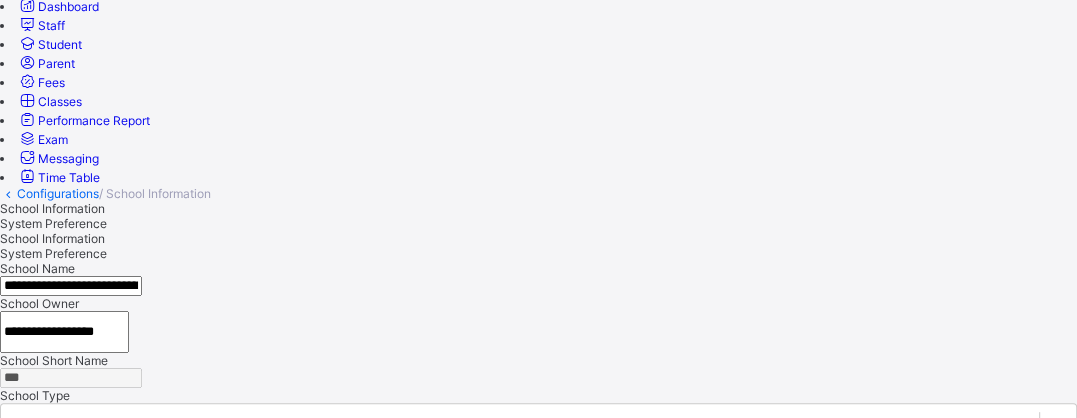click at bounding box center [77, 508] 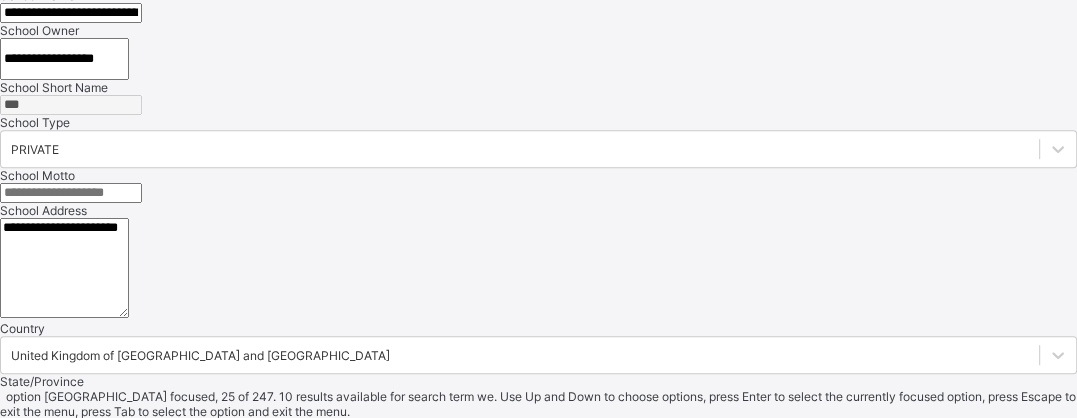 type on "*" 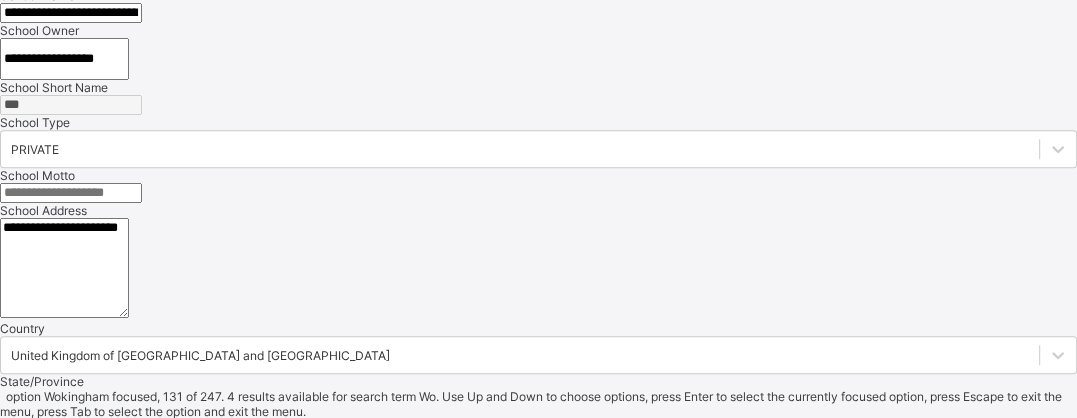 type on "***" 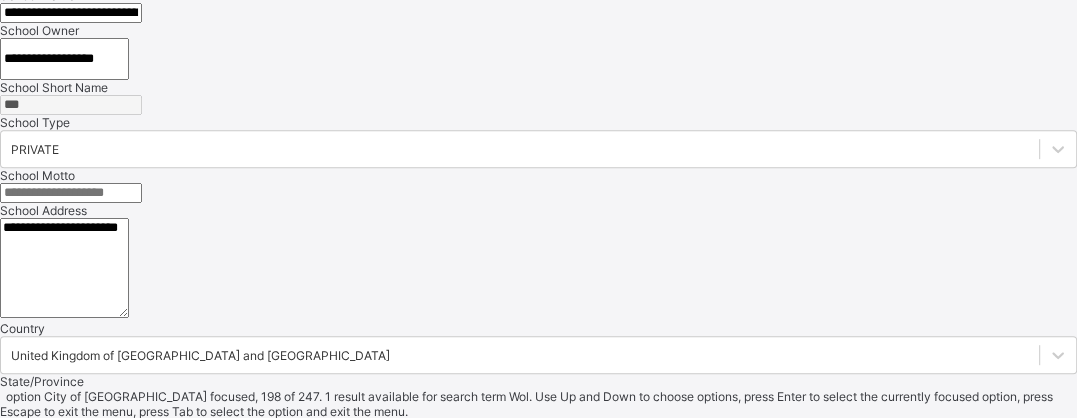 click on "City of [GEOGRAPHIC_DATA]" at bounding box center [538, 477] 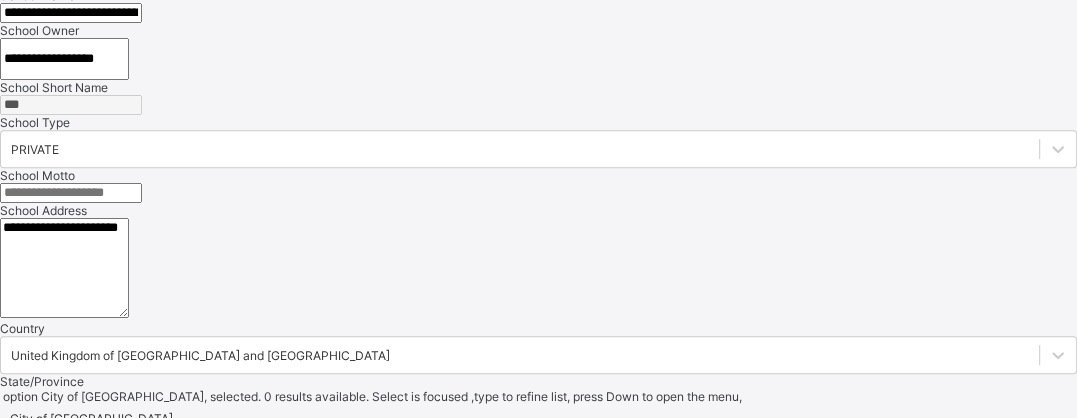 click at bounding box center (71, 480) 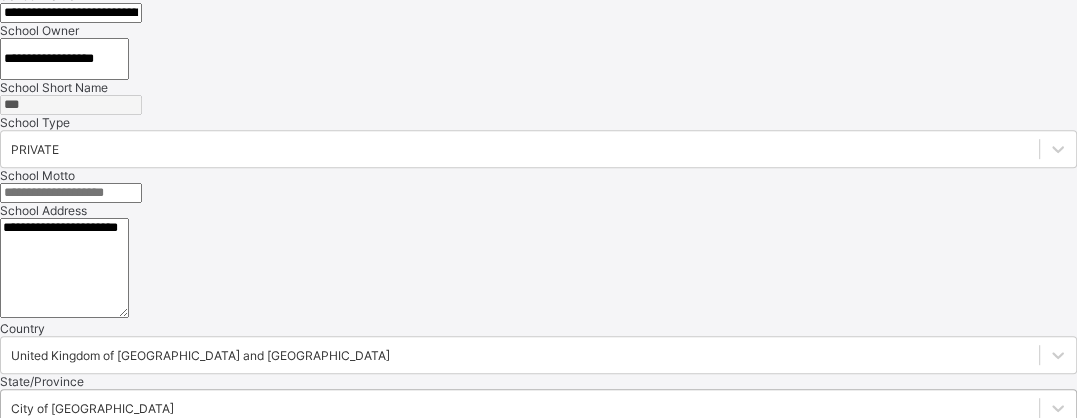 click at bounding box center (71, 472) 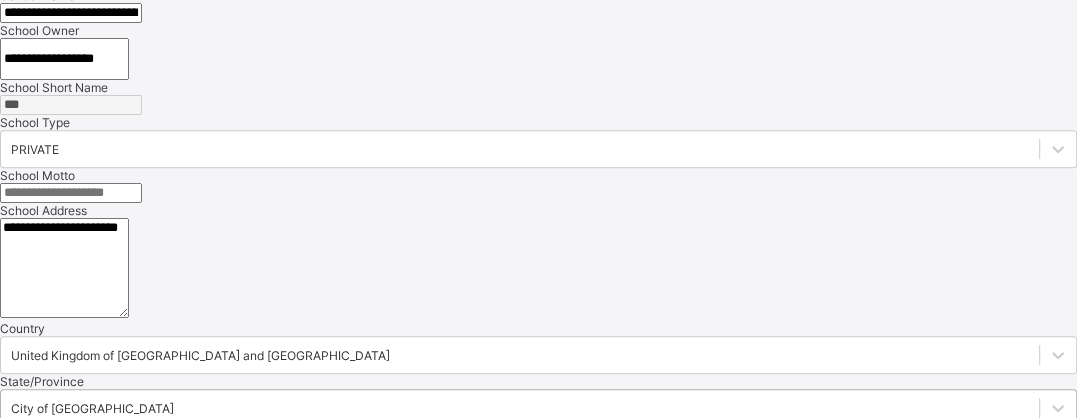 scroll, scrollTop: 0, scrollLeft: 37, axis: horizontal 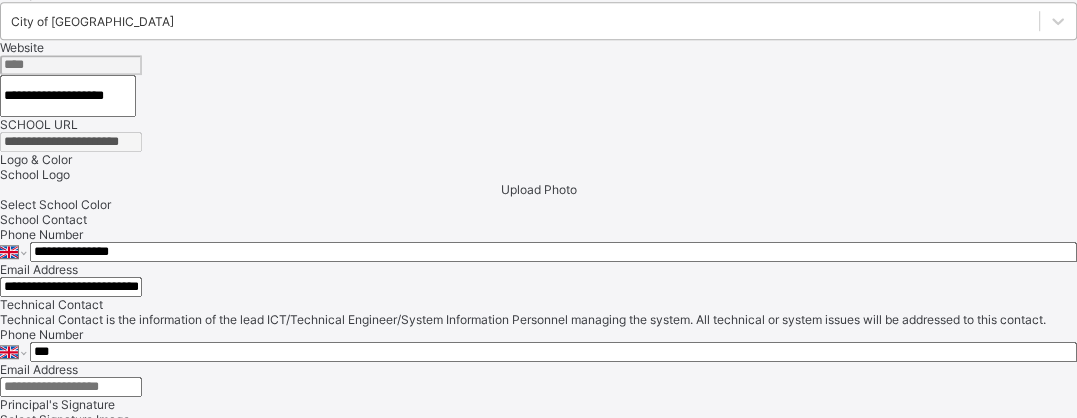 type on "**********" 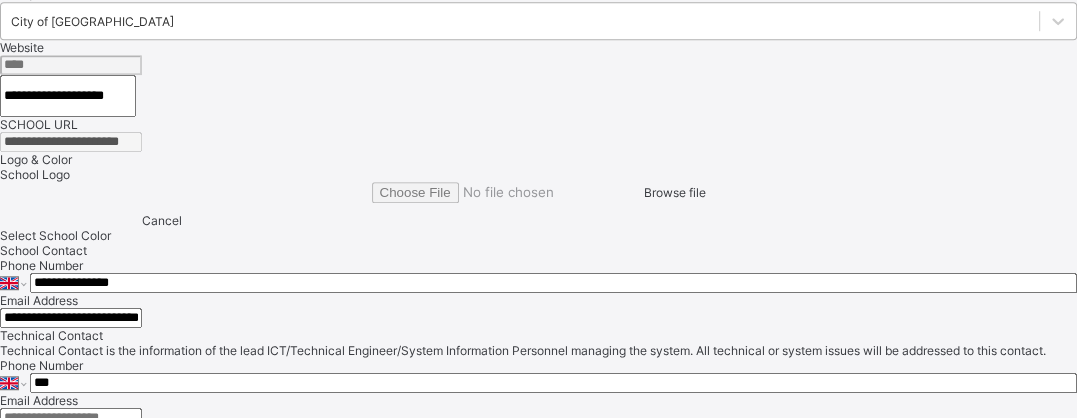 click on "Browse file" at bounding box center (675, 192) 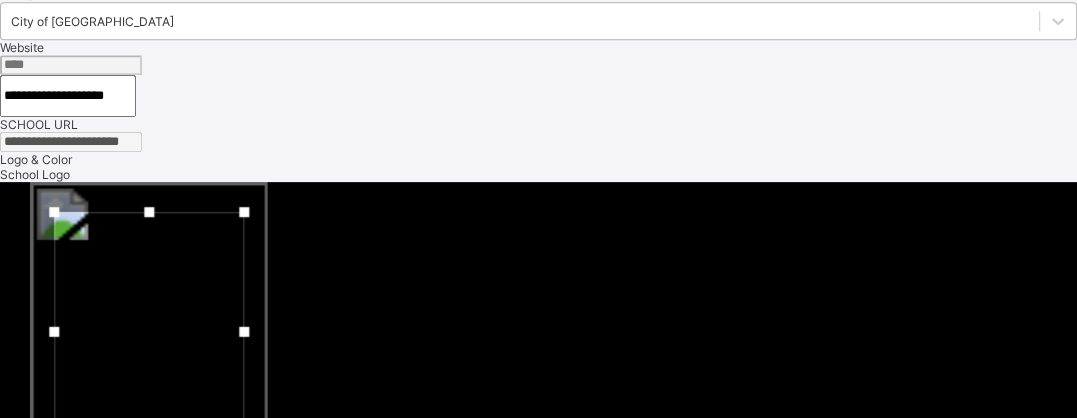 click on "Upload file" at bounding box center (675, 567) 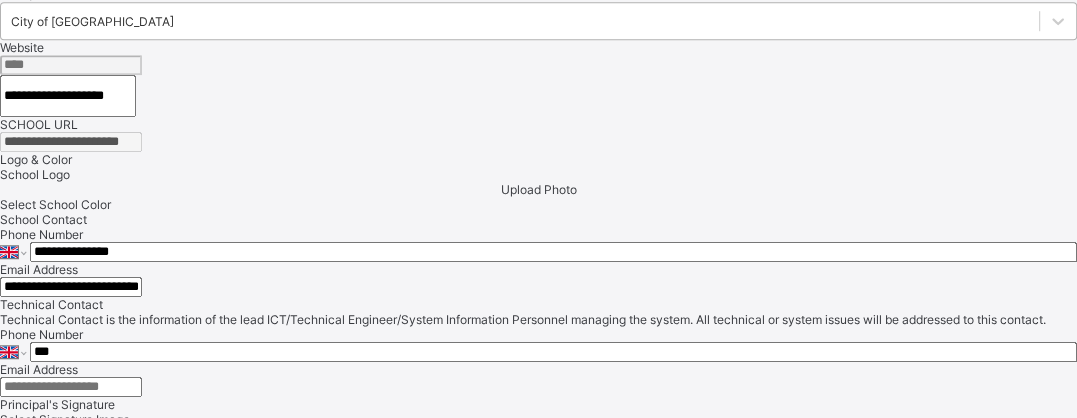 click on "Upload Photo" at bounding box center [539, 189] 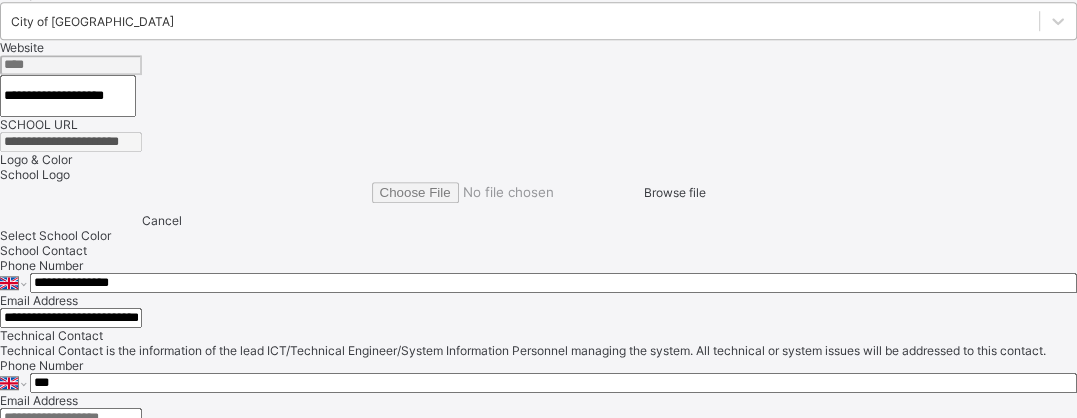 click on "Browse file" at bounding box center [675, 192] 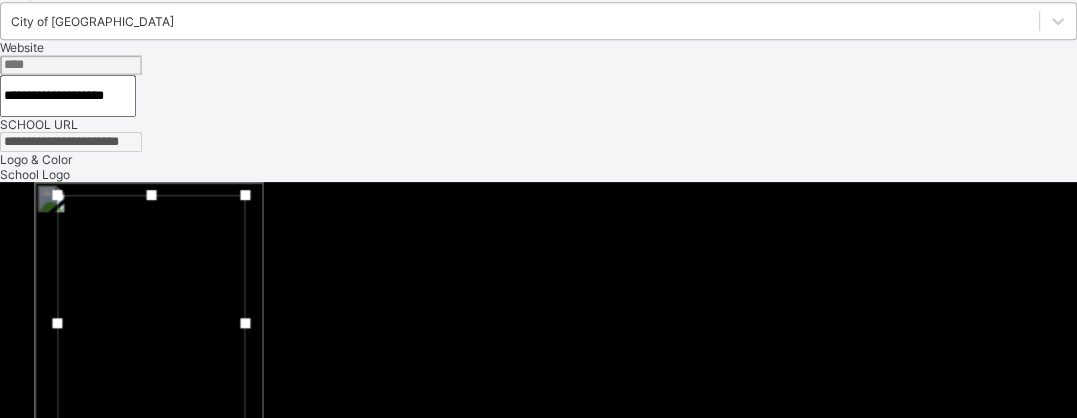 drag, startPoint x: 604, startPoint y: 83, endPoint x: 608, endPoint y: 66, distance: 17.464249 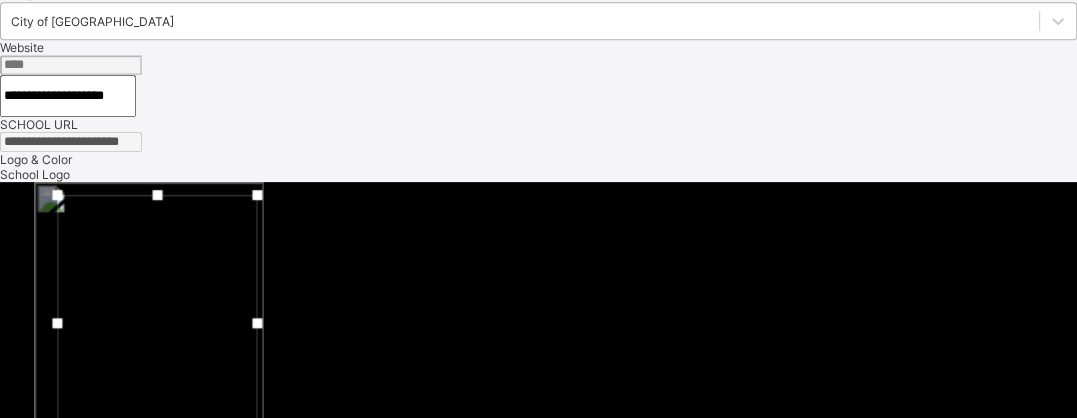 drag, startPoint x: 608, startPoint y: 200, endPoint x: 620, endPoint y: 199, distance: 12.0415945 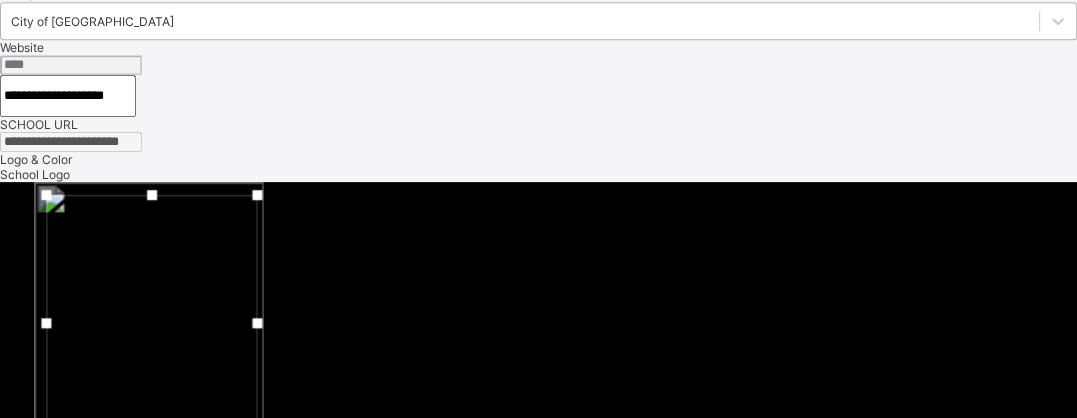 drag, startPoint x: 420, startPoint y: 197, endPoint x: 409, endPoint y: 197, distance: 11 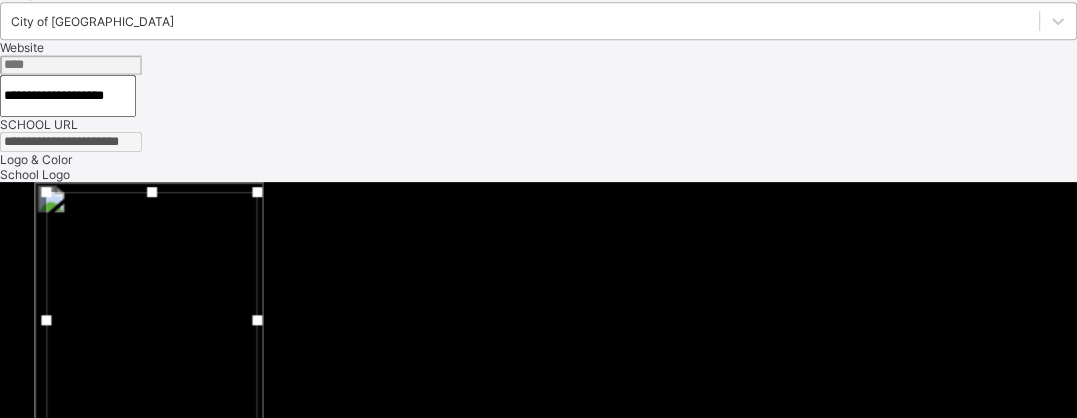 click at bounding box center [151, 320] 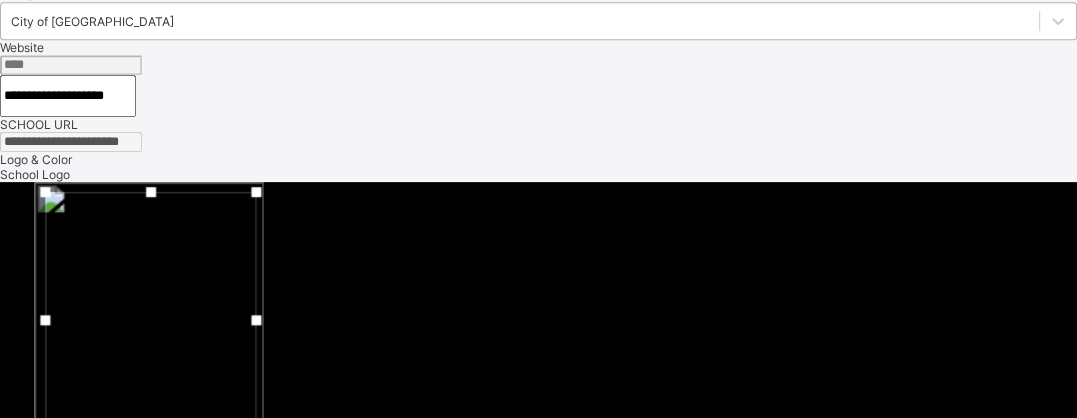 click at bounding box center [150, 320] 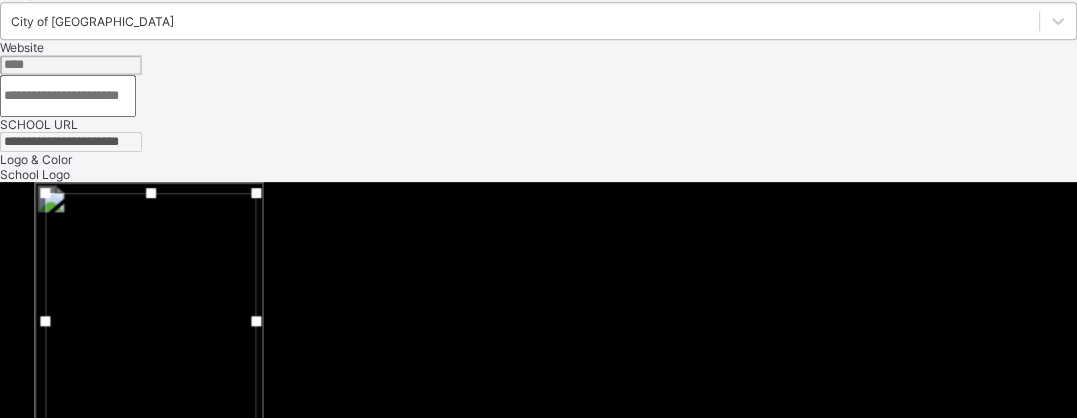type 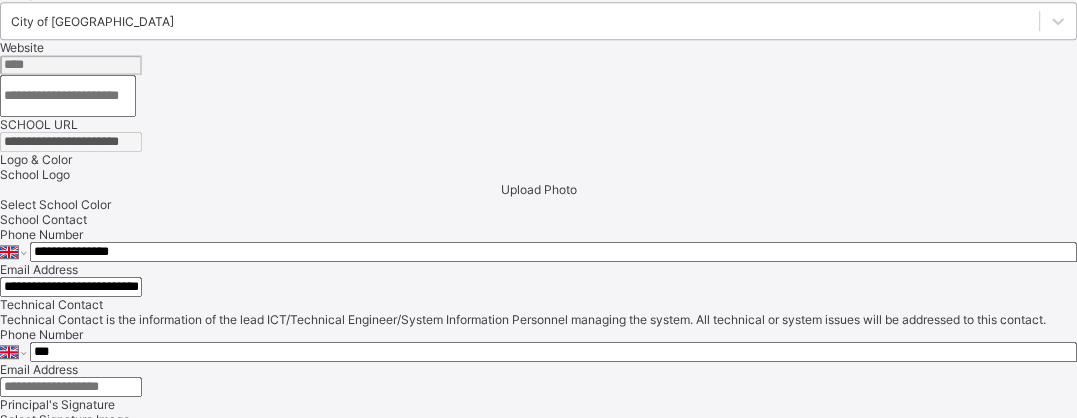 click on "Upload Photo" at bounding box center (539, 189) 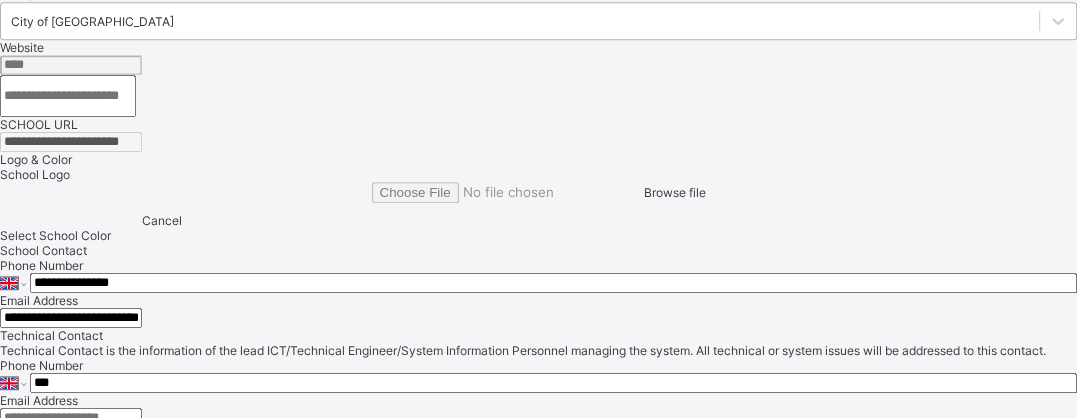 click on "Browse file" at bounding box center (675, 192) 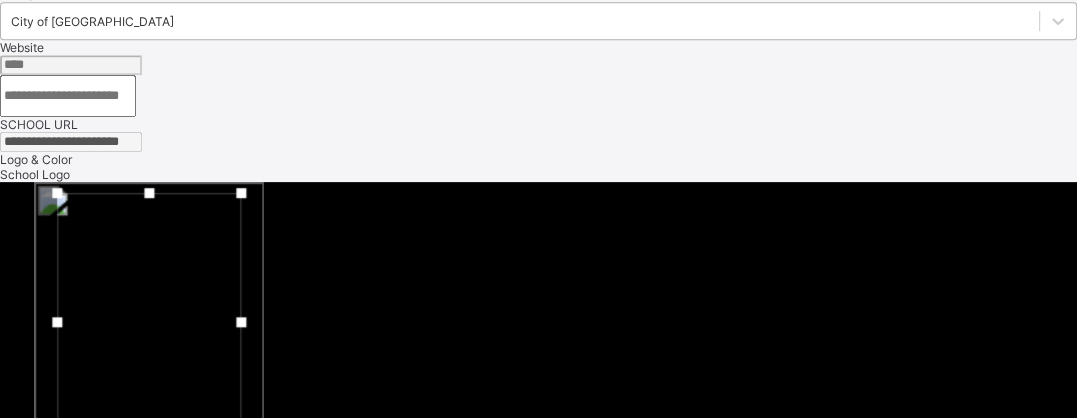 drag, startPoint x: 512, startPoint y: 86, endPoint x: 512, endPoint y: 67, distance: 19 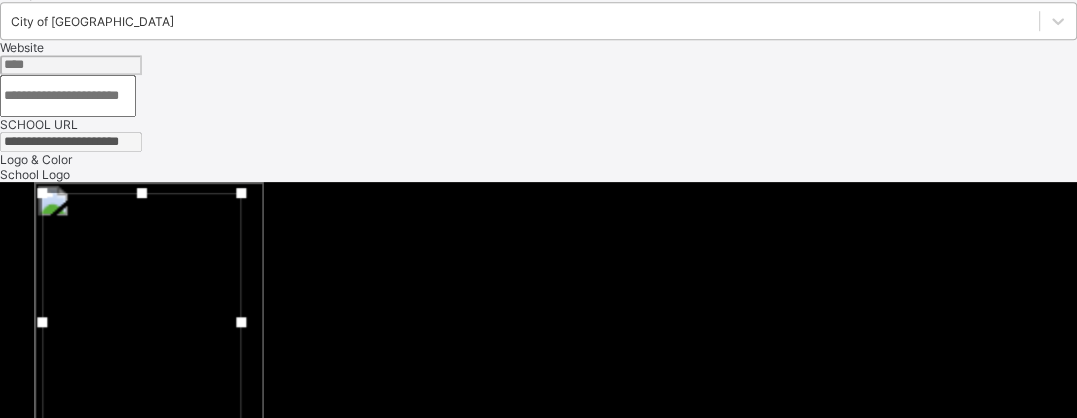 drag, startPoint x: 412, startPoint y: 198, endPoint x: 400, endPoint y: 198, distance: 12 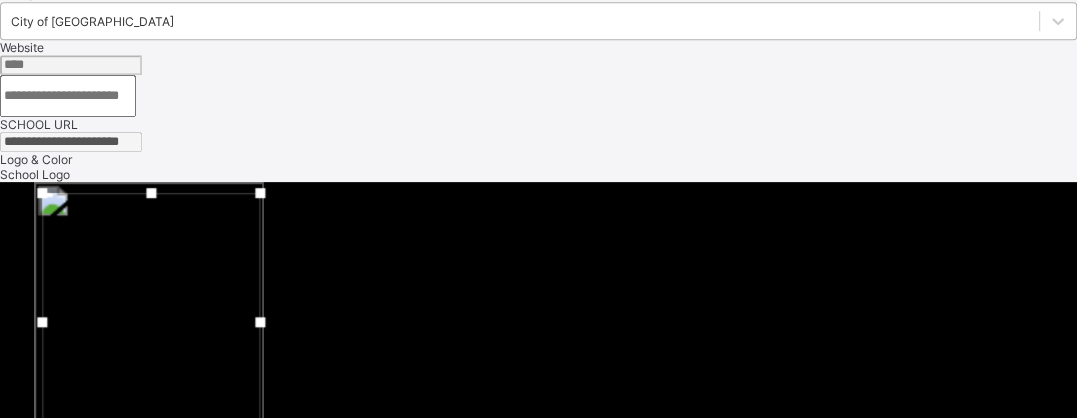 drag, startPoint x: 603, startPoint y: 198, endPoint x: 622, endPoint y: 197, distance: 19.026299 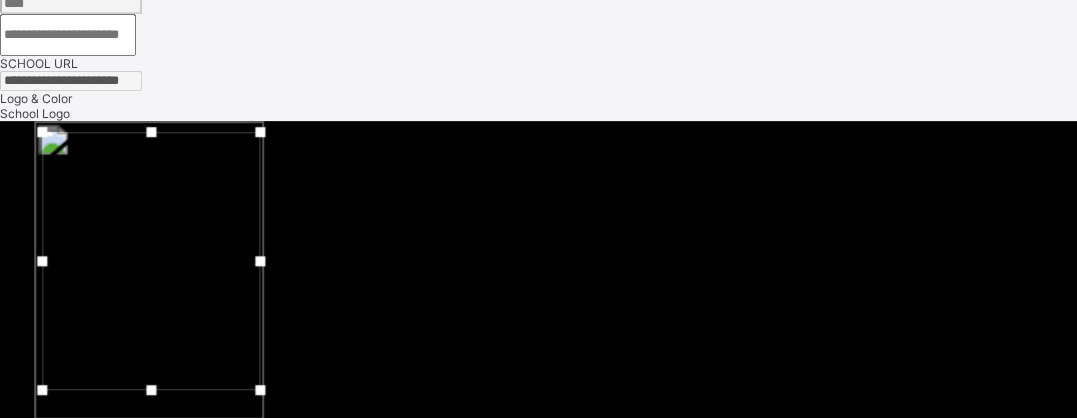 scroll, scrollTop: 1137, scrollLeft: 0, axis: vertical 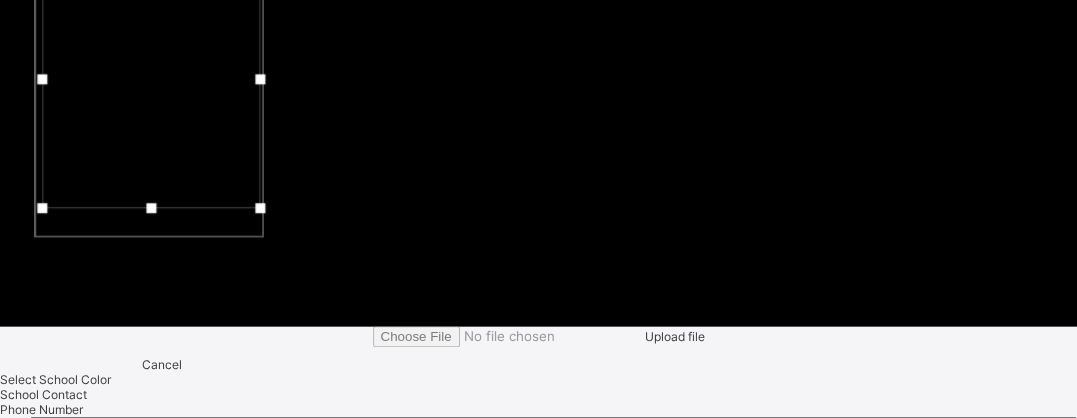 click at bounding box center [538, 387] 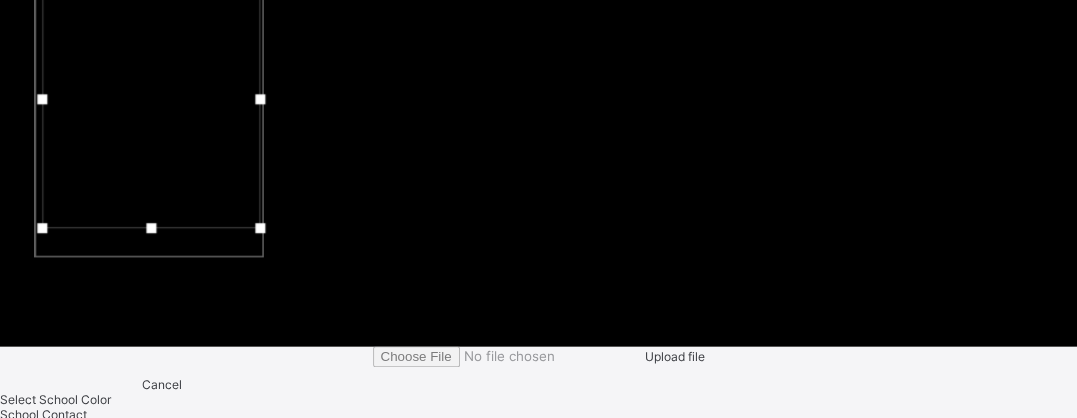 scroll, scrollTop: 1294, scrollLeft: 0, axis: vertical 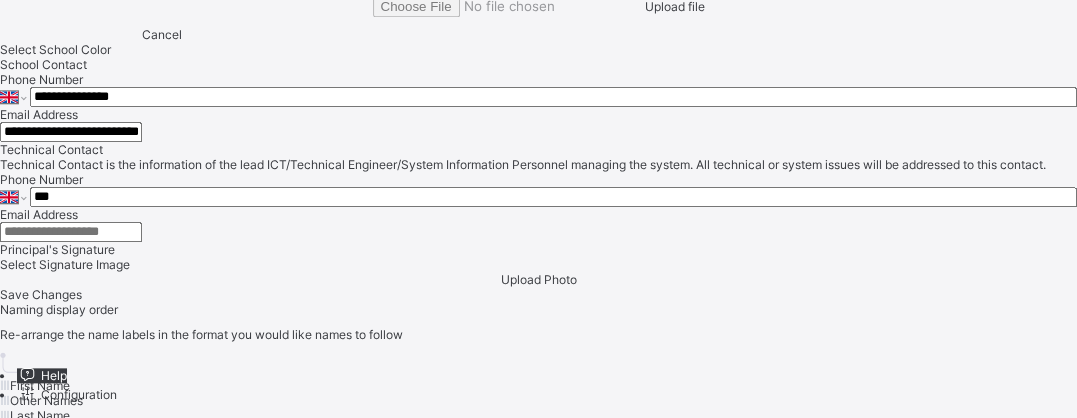 click on "**********" at bounding box center (553, 97) 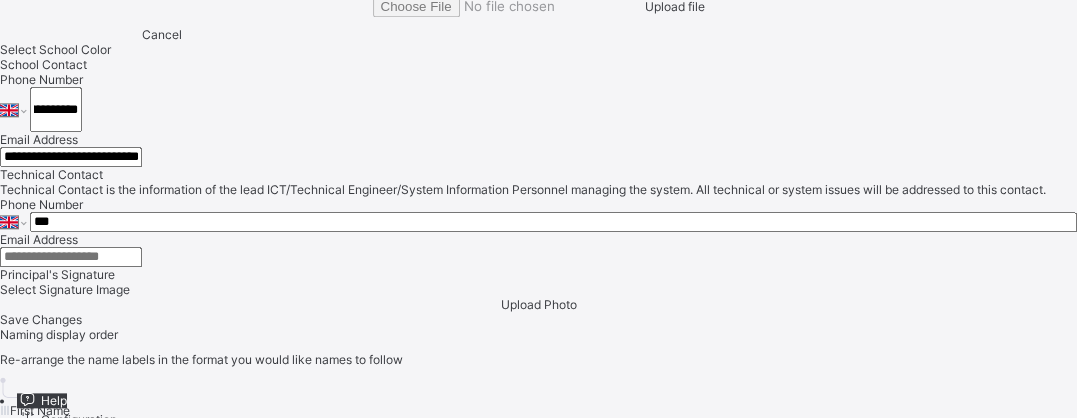 scroll, scrollTop: 0, scrollLeft: 107, axis: horizontal 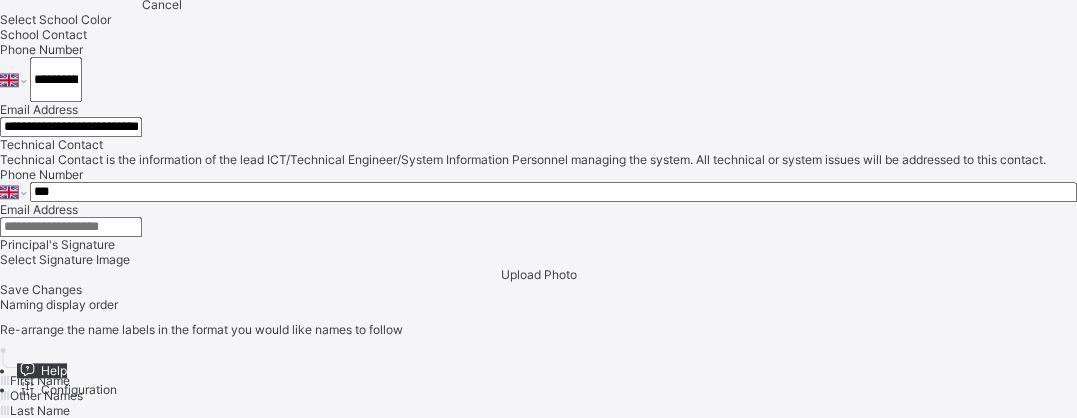 click on "***" at bounding box center [553, 192] 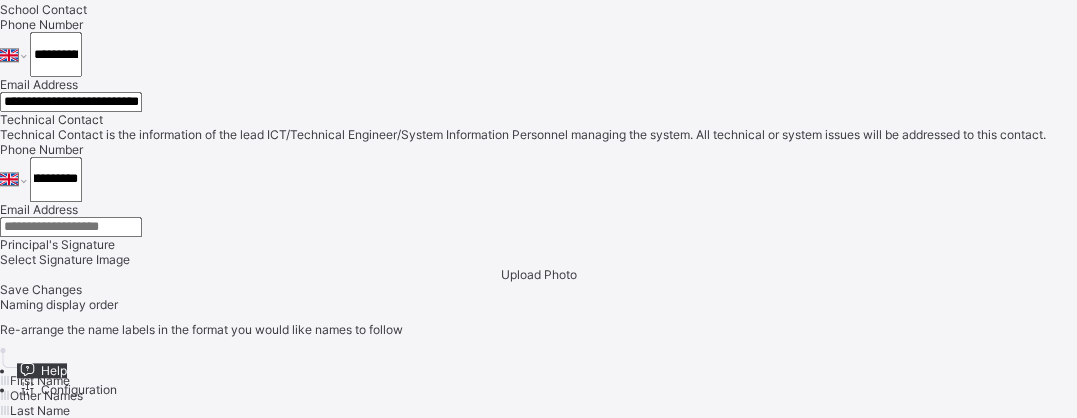 scroll, scrollTop: 0, scrollLeft: 107, axis: horizontal 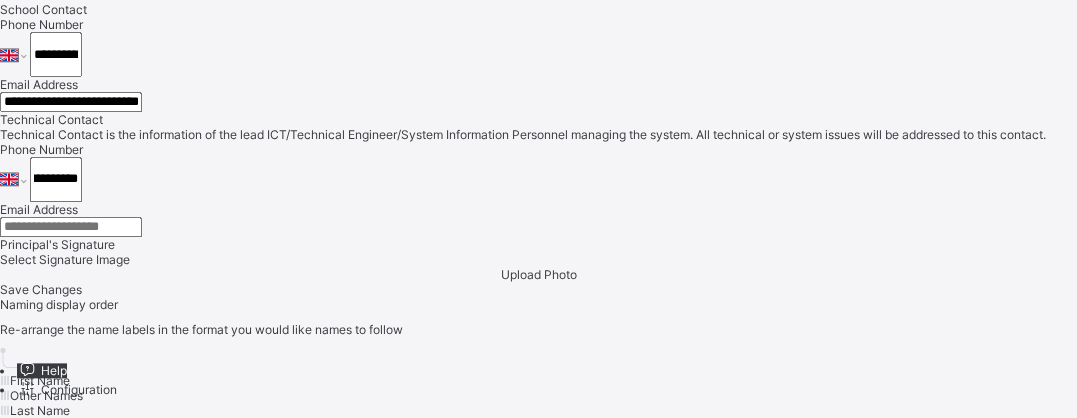 type on "**********" 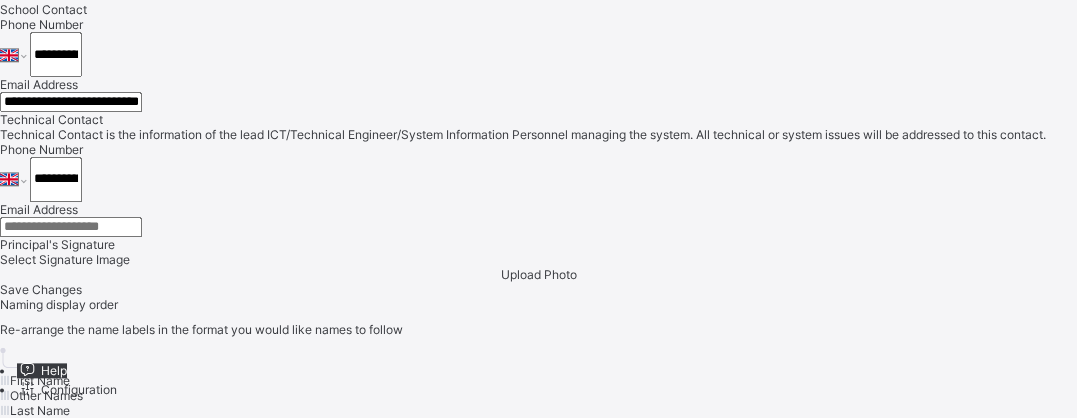click at bounding box center [71, 227] 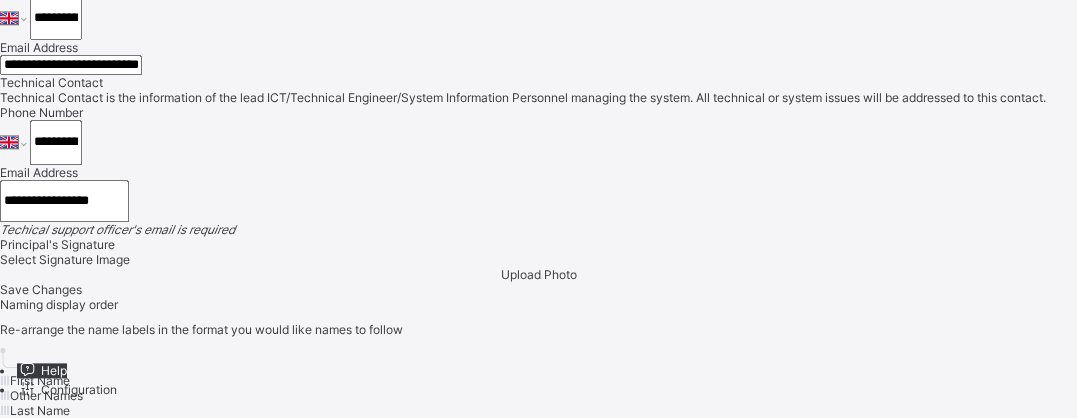scroll, scrollTop: 0, scrollLeft: 48, axis: horizontal 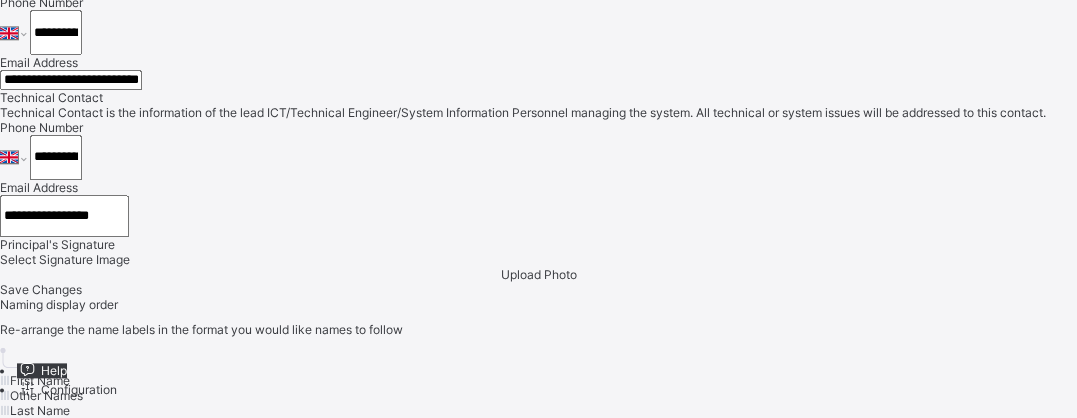 type on "**********" 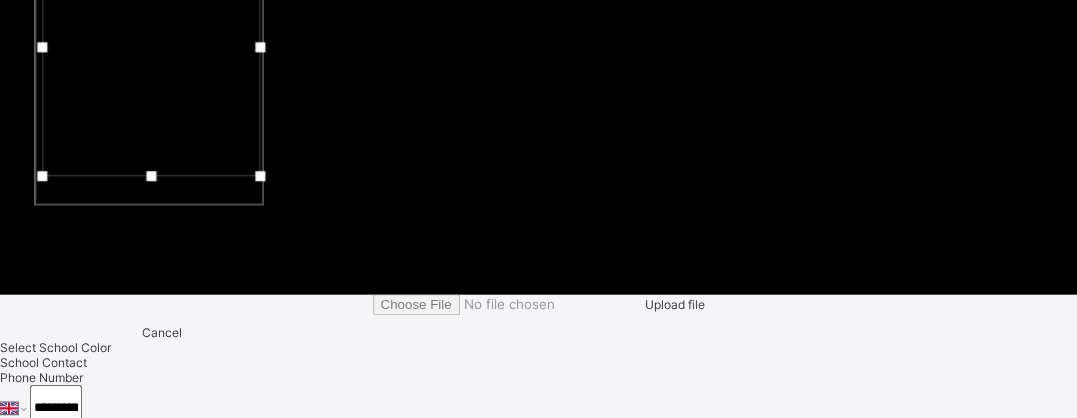 scroll, scrollTop: 1346, scrollLeft: 0, axis: vertical 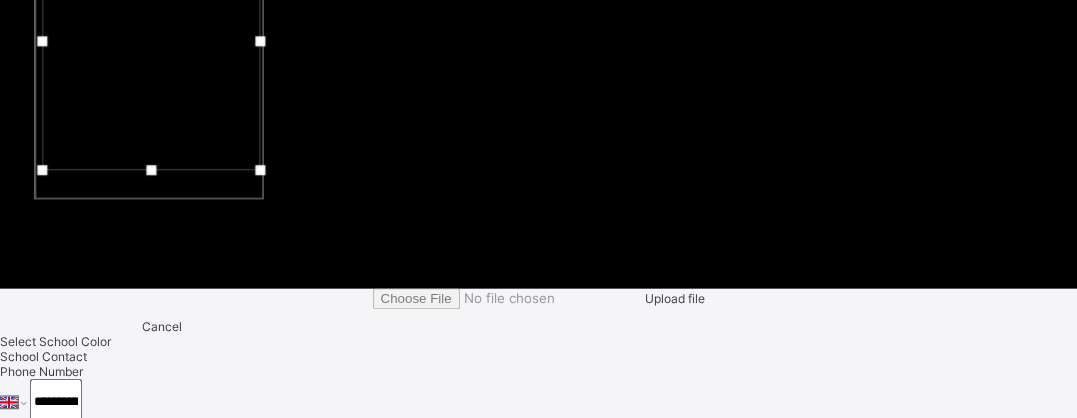 click at bounding box center (538, 349) 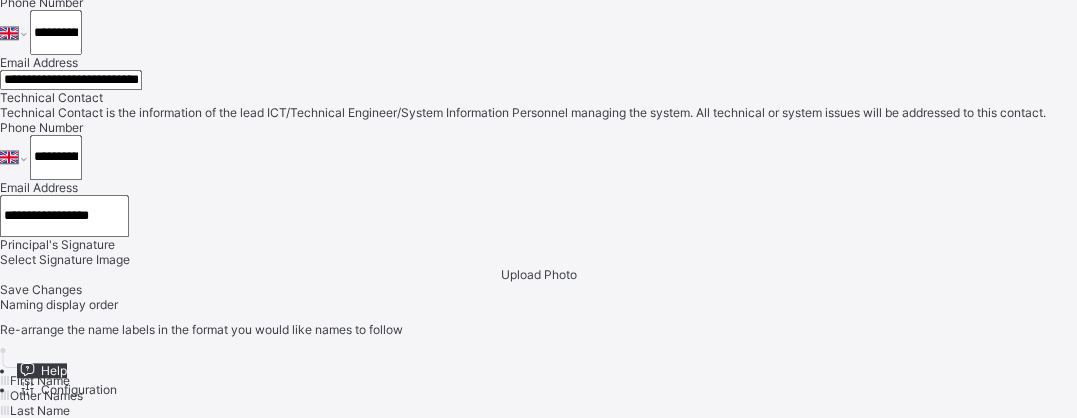scroll, scrollTop: 2229, scrollLeft: 0, axis: vertical 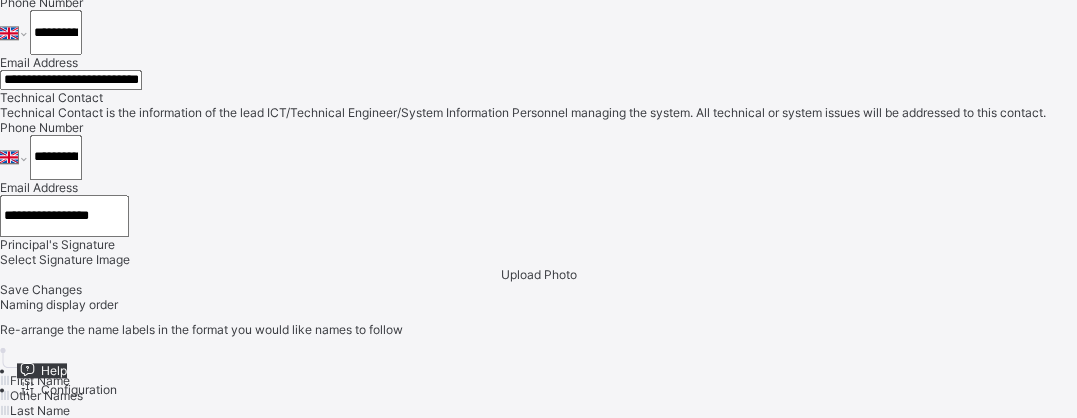 click on "Save Changes" at bounding box center (41, 289) 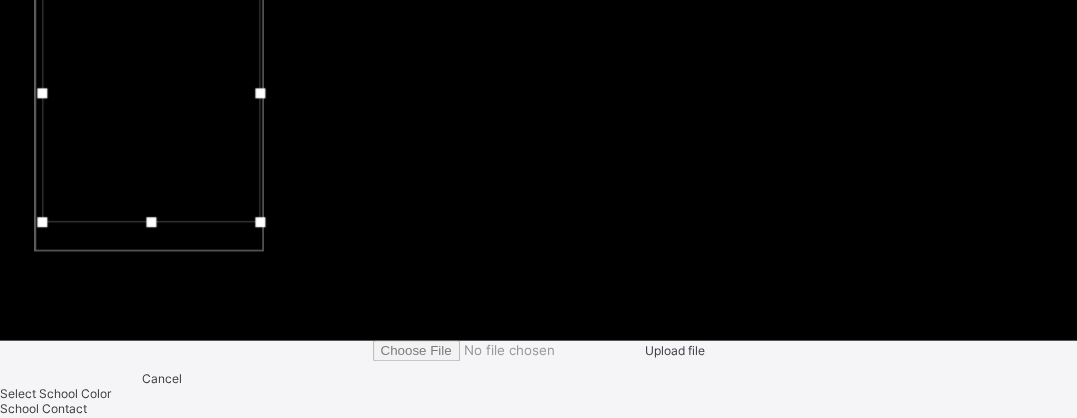 scroll, scrollTop: 1352, scrollLeft: 0, axis: vertical 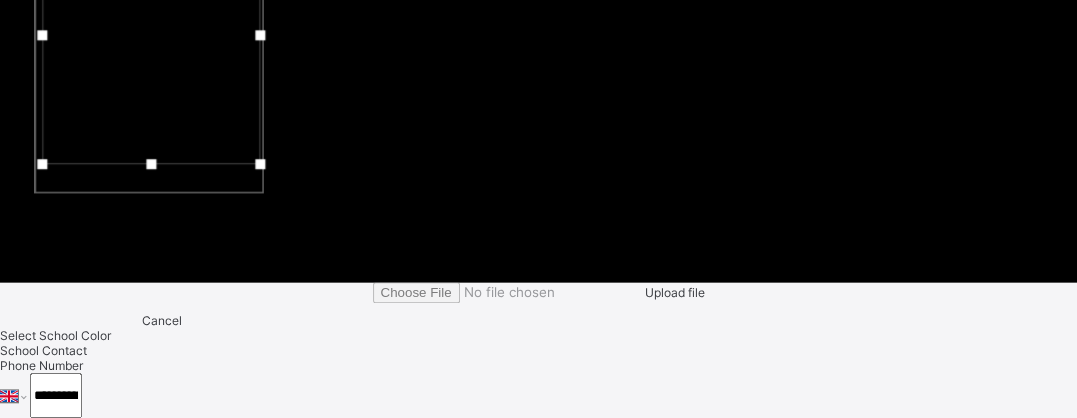 click at bounding box center [538, 343] 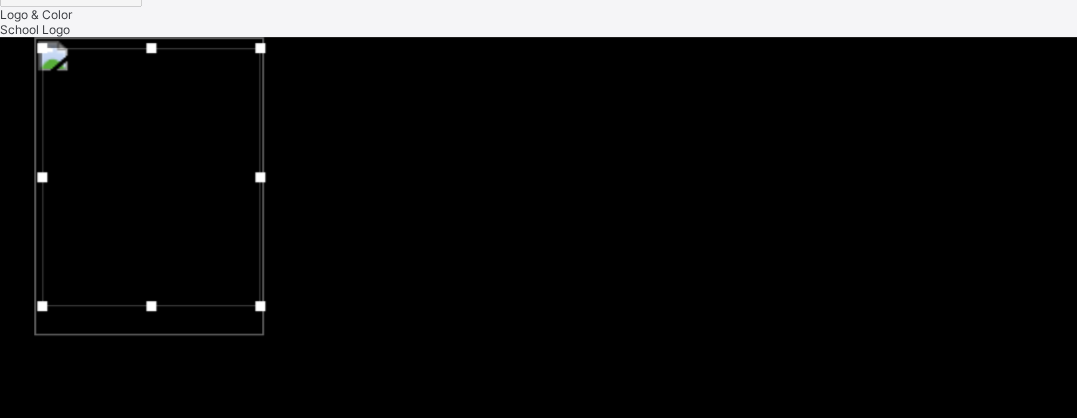 scroll, scrollTop: 1187, scrollLeft: 0, axis: vertical 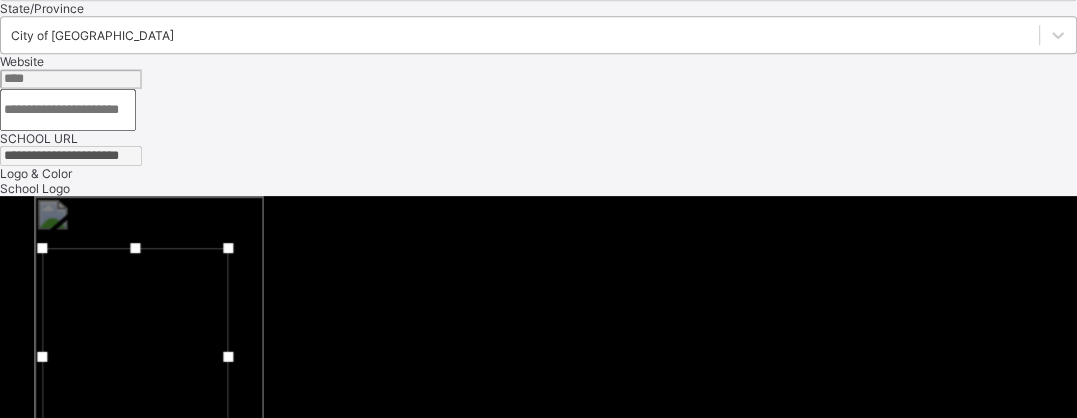 drag, startPoint x: 620, startPoint y: 83, endPoint x: 588, endPoint y: 124, distance: 52.009613 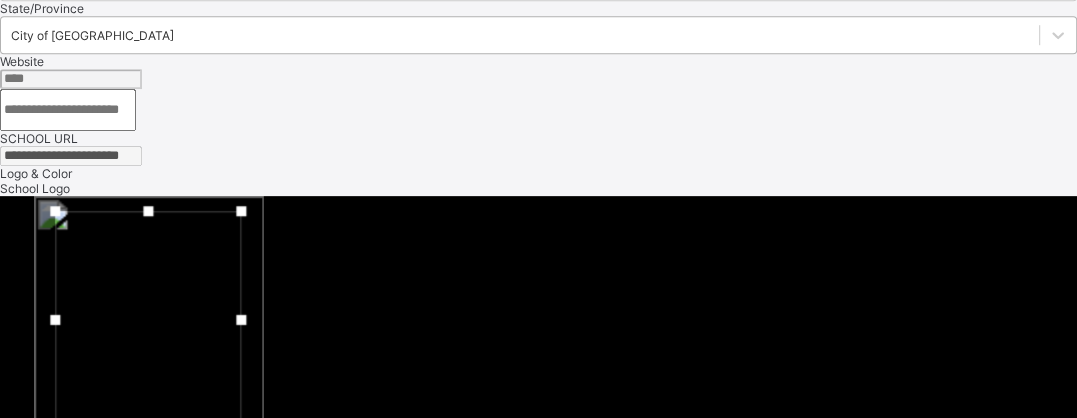 drag, startPoint x: 521, startPoint y: 207, endPoint x: 534, endPoint y: 170, distance: 39.217342 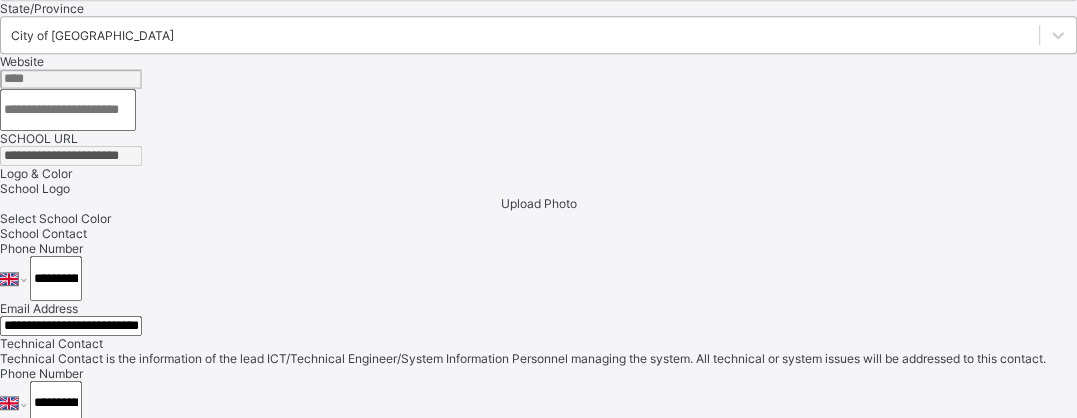 click on "Upload Photo" at bounding box center (539, 203) 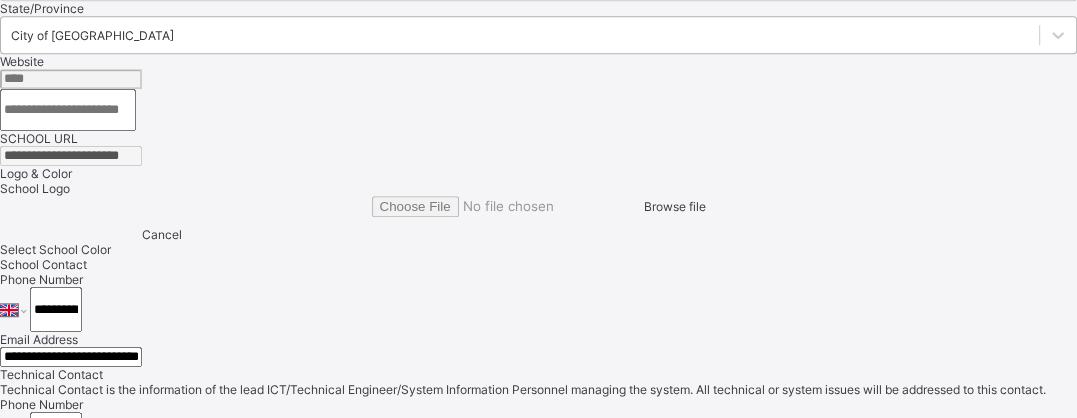 click on "Browse file" at bounding box center (675, 206) 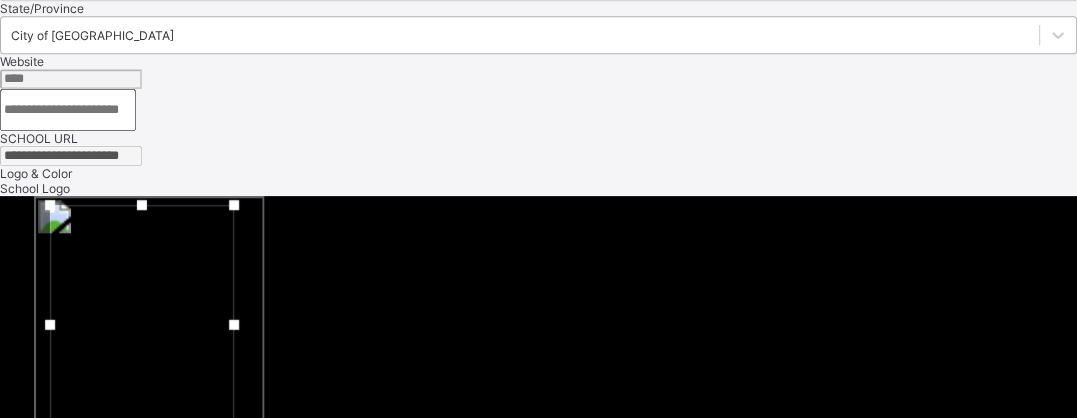 drag, startPoint x: 472, startPoint y: 241, endPoint x: 465, endPoint y: 220, distance: 22.135944 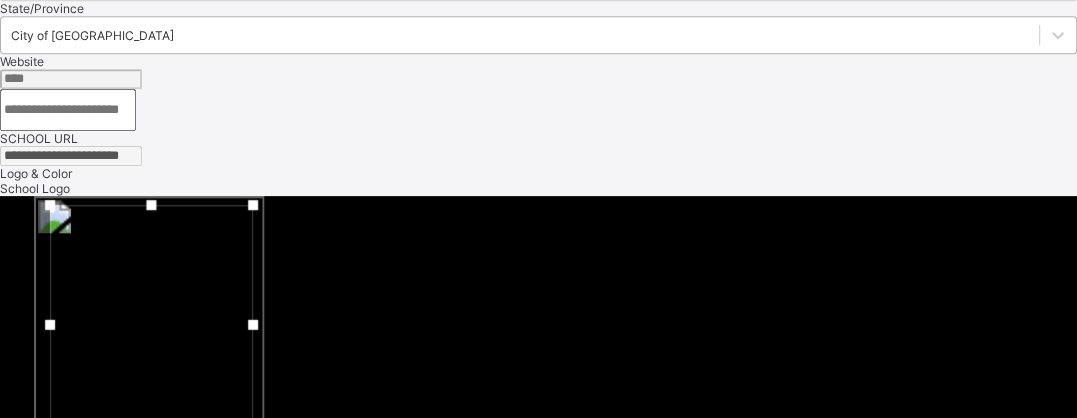 drag, startPoint x: 598, startPoint y: 200, endPoint x: 617, endPoint y: 209, distance: 21.023796 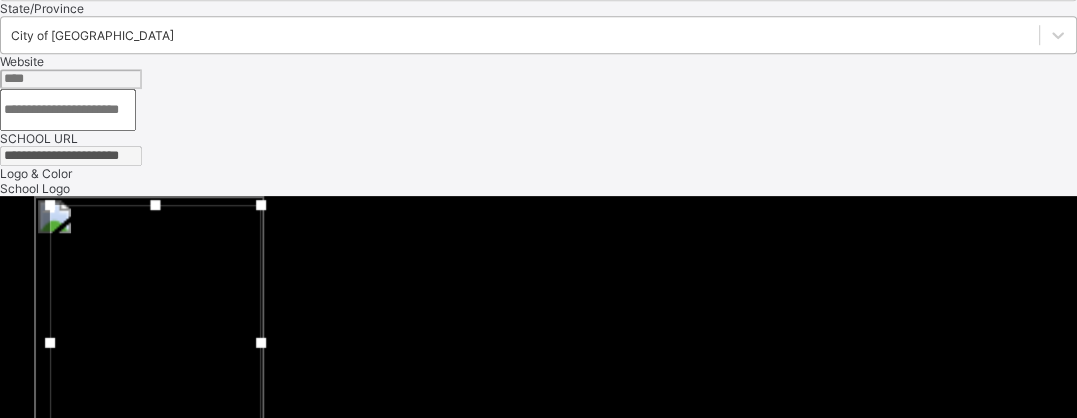 drag, startPoint x: 621, startPoint y: 324, endPoint x: 629, endPoint y: 360, distance: 36.878178 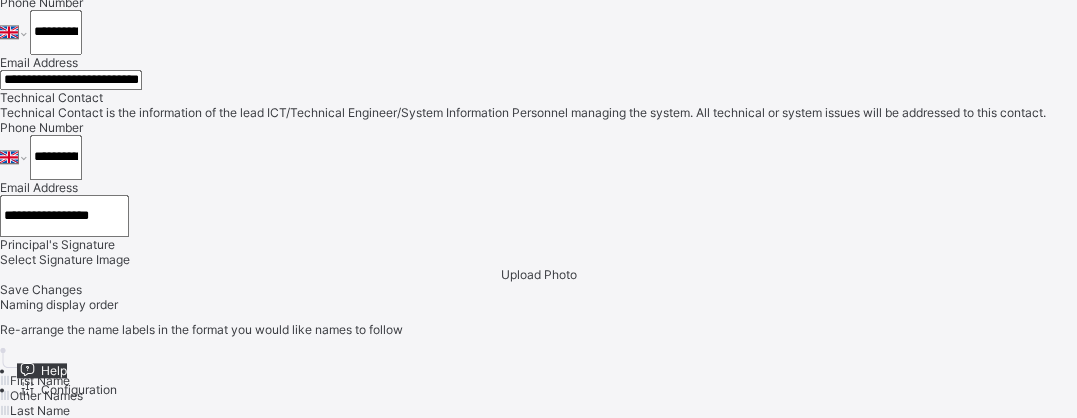 scroll, scrollTop: 2223, scrollLeft: 0, axis: vertical 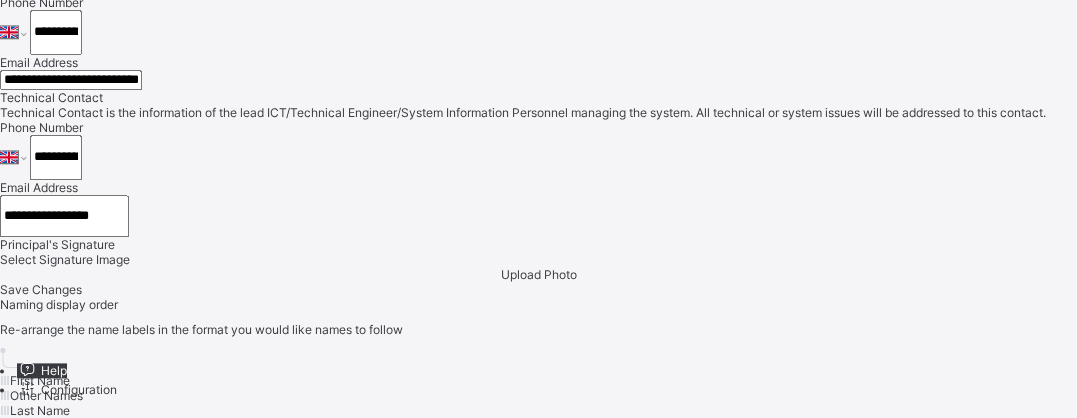 click on "Save Changes" at bounding box center (41, 289) 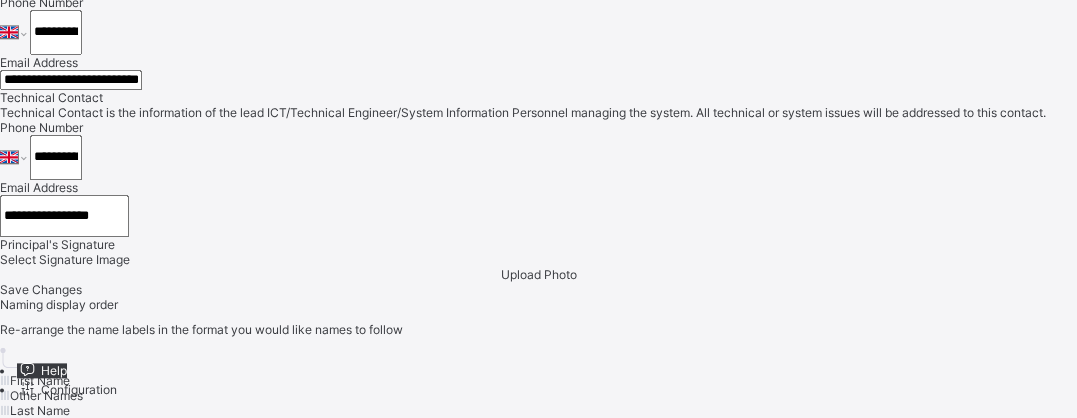 scroll, scrollTop: 1823, scrollLeft: 0, axis: vertical 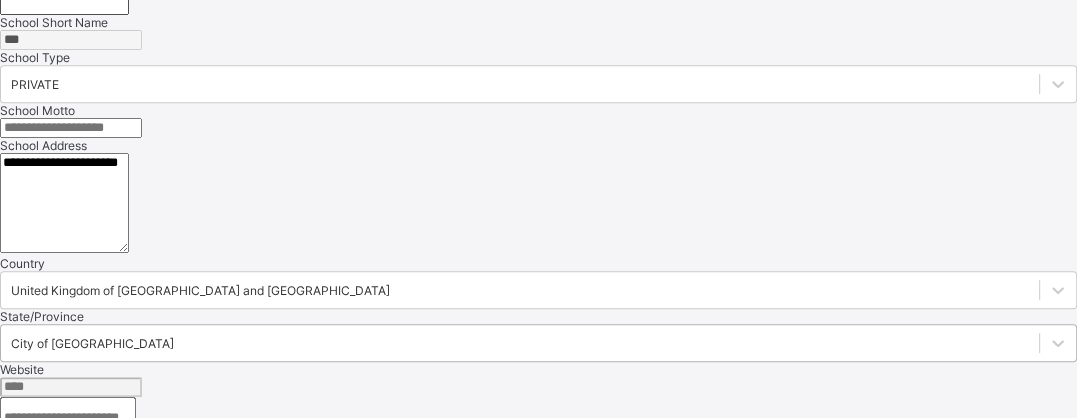 click on "Staff" at bounding box center [51, -313] 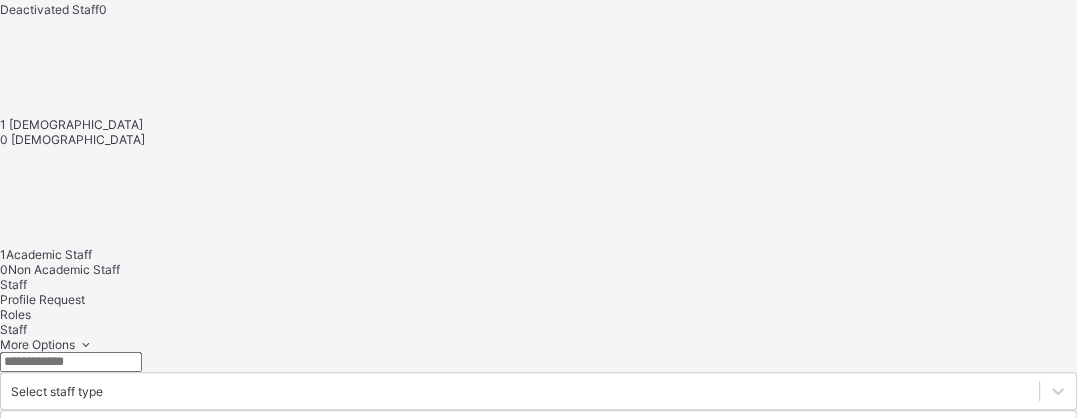 scroll, scrollTop: 621, scrollLeft: 0, axis: vertical 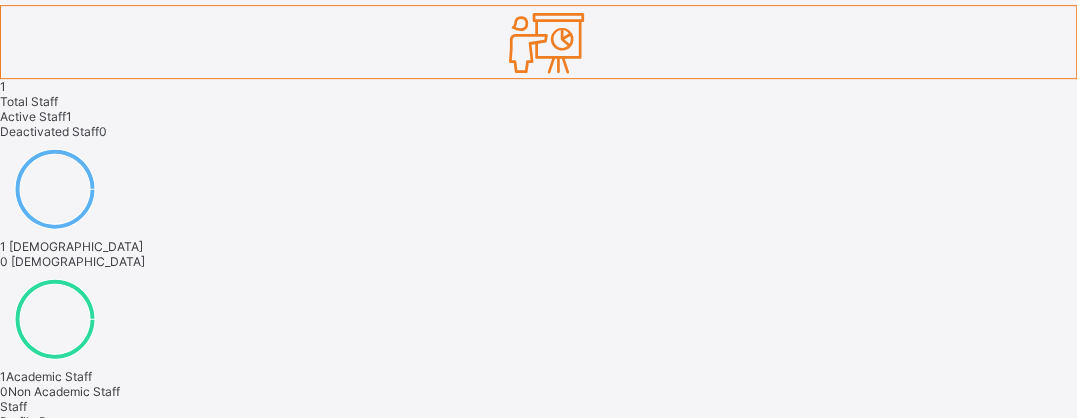 click on "Create Staff" at bounding box center [34, 676] 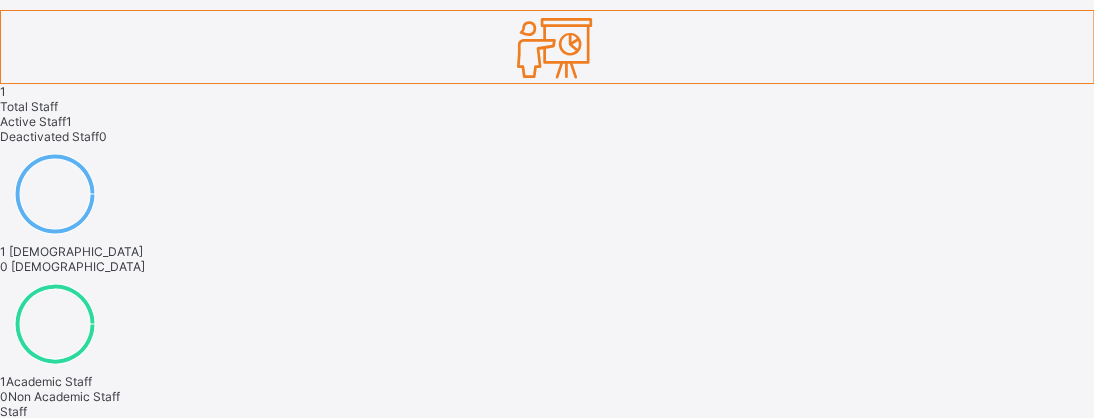 scroll, scrollTop: 93, scrollLeft: 0, axis: vertical 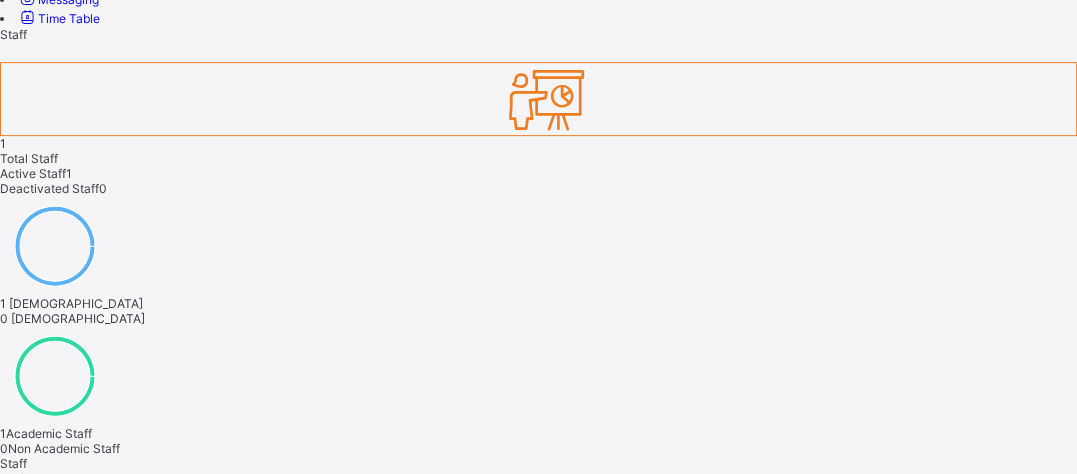 click on "Next" at bounding box center [13, 2255] 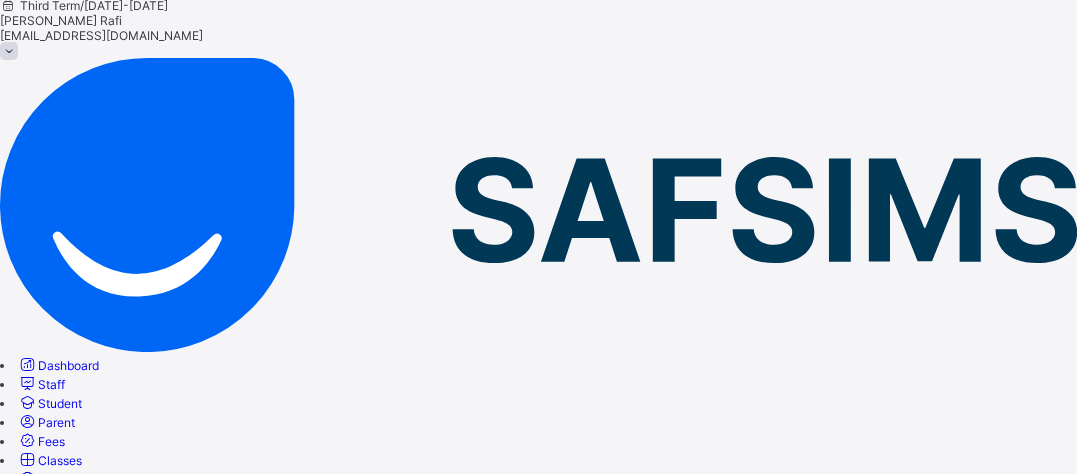 scroll, scrollTop: 0, scrollLeft: 0, axis: both 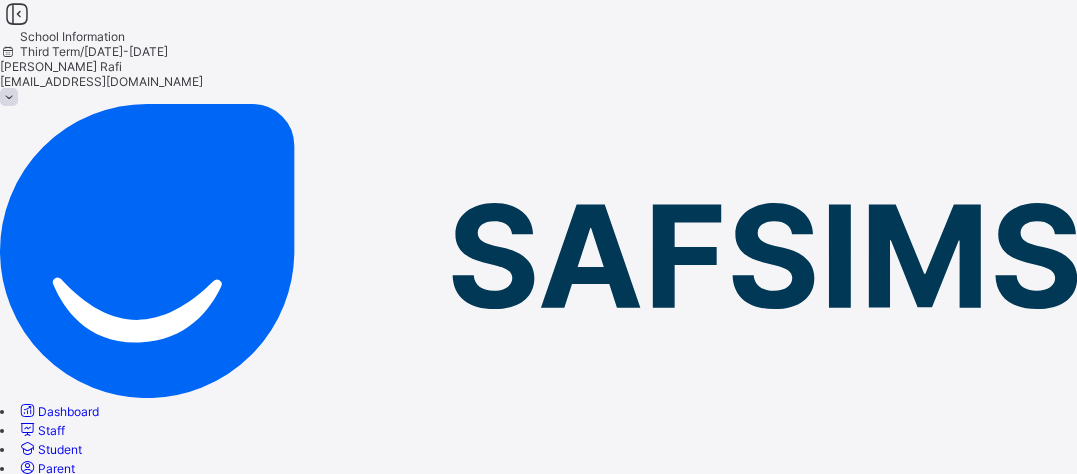 click on "Student" at bounding box center [60, 449] 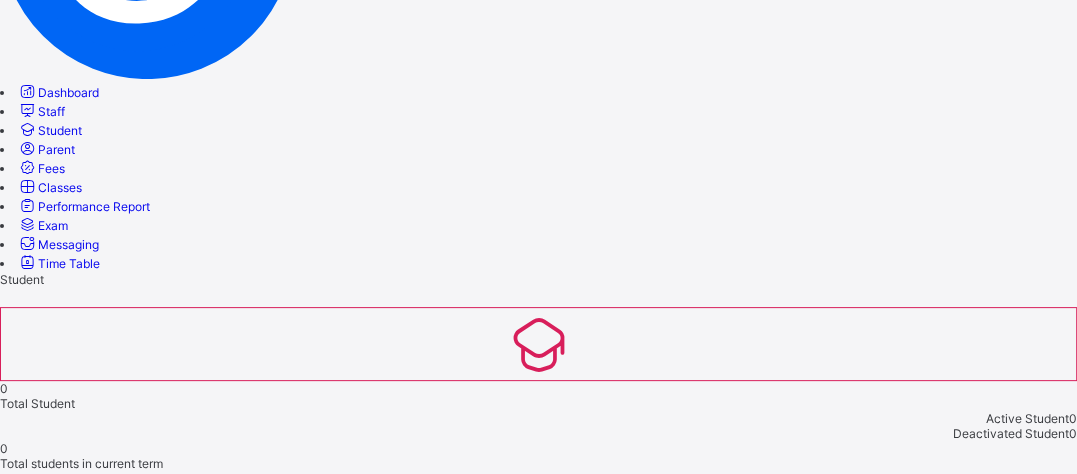 scroll, scrollTop: 335, scrollLeft: 0, axis: vertical 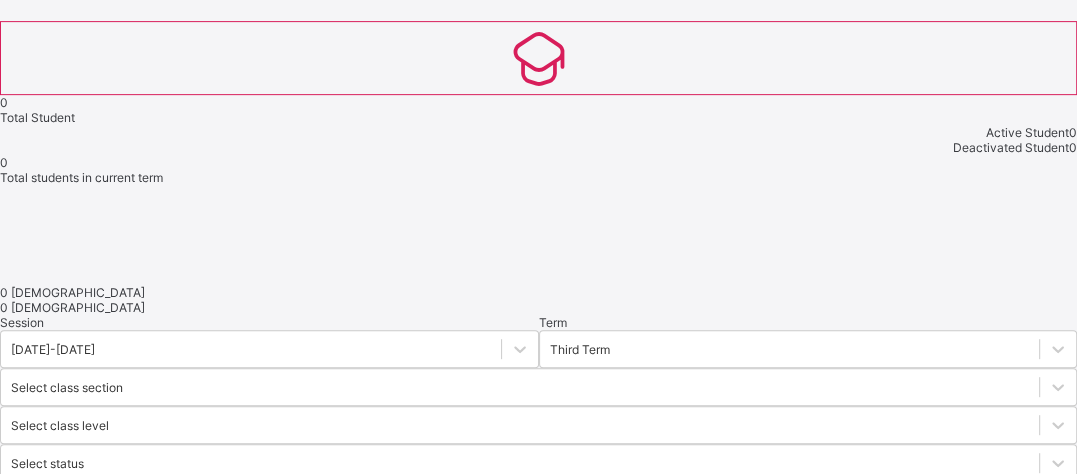 click on "Bulk Upload Student" at bounding box center (57, 604) 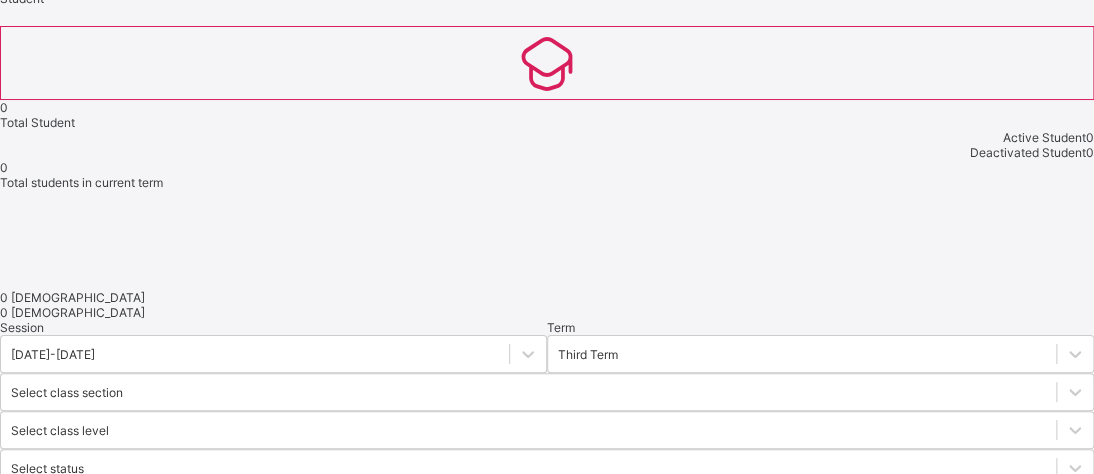 scroll, scrollTop: 0, scrollLeft: 0, axis: both 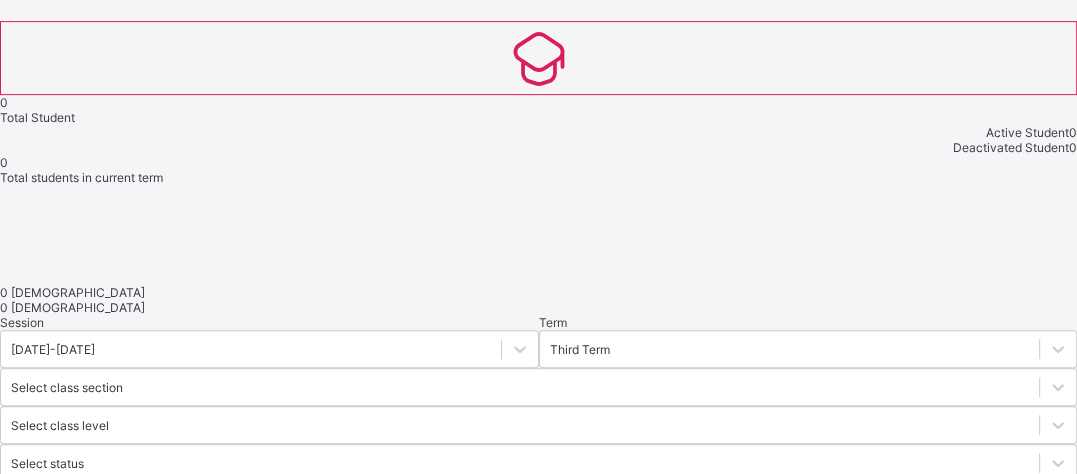 click on "Classes" at bounding box center (60, -99) 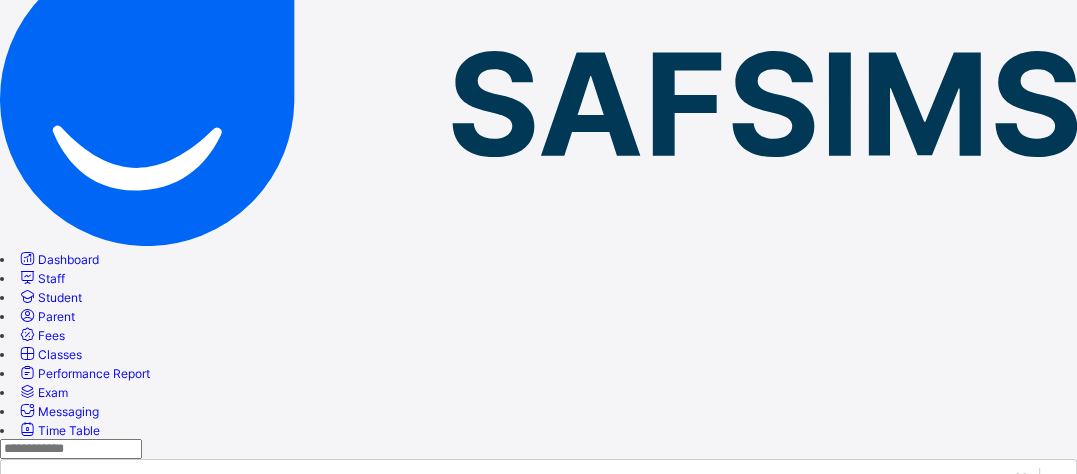 scroll, scrollTop: 300, scrollLeft: 0, axis: vertical 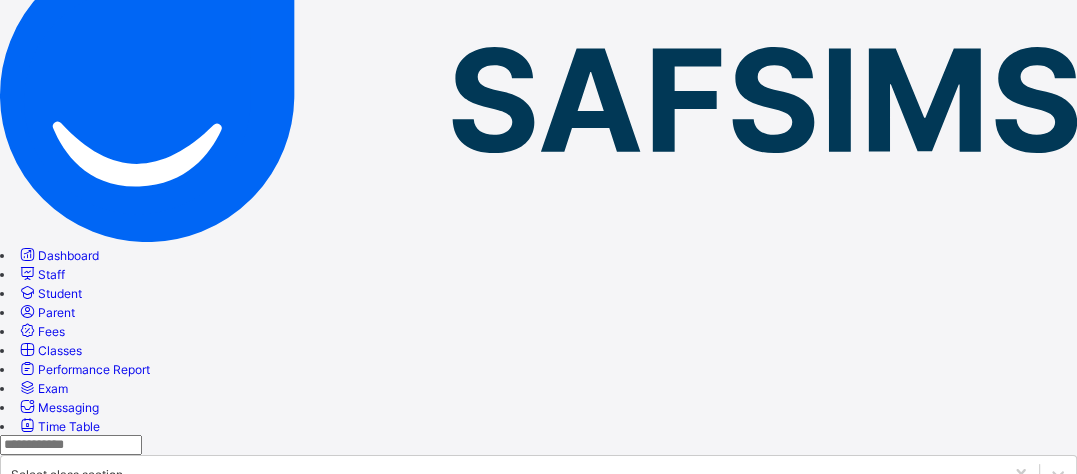click on "Class 1   Boys" at bounding box center [94, 713] 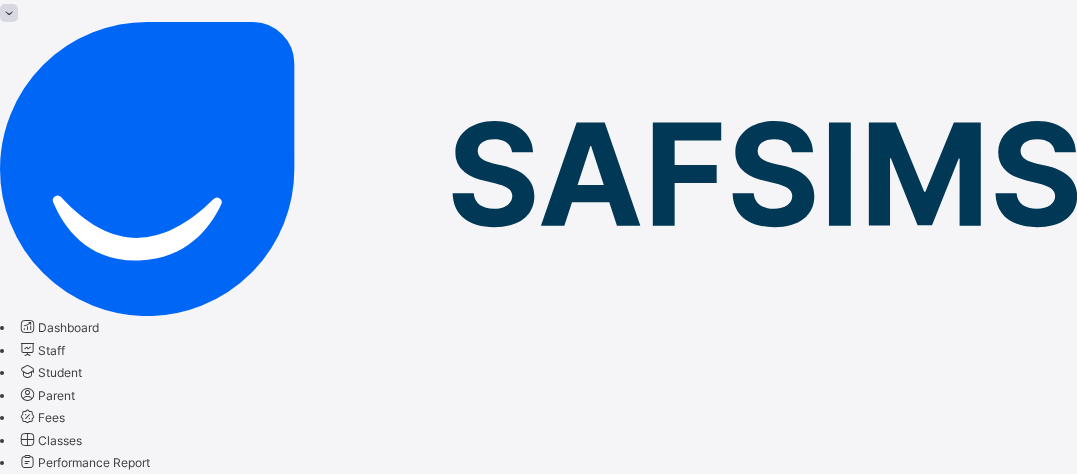 scroll, scrollTop: 156, scrollLeft: 0, axis: vertical 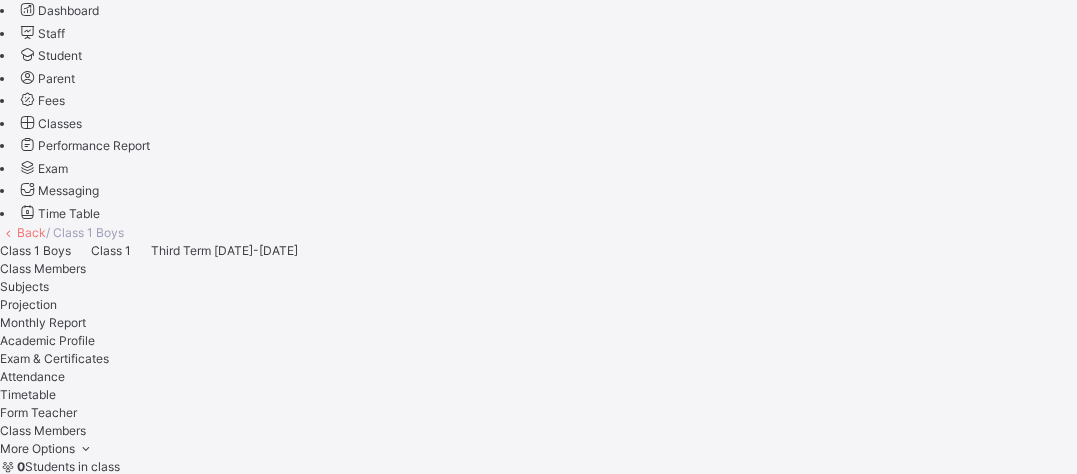 click on "Cancel" at bounding box center [20, 1591] 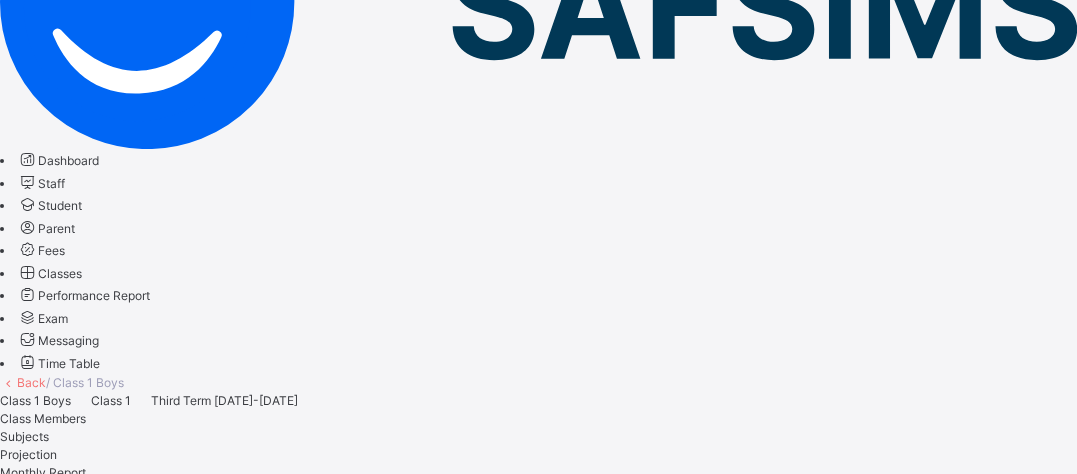 scroll, scrollTop: 280, scrollLeft: 0, axis: vertical 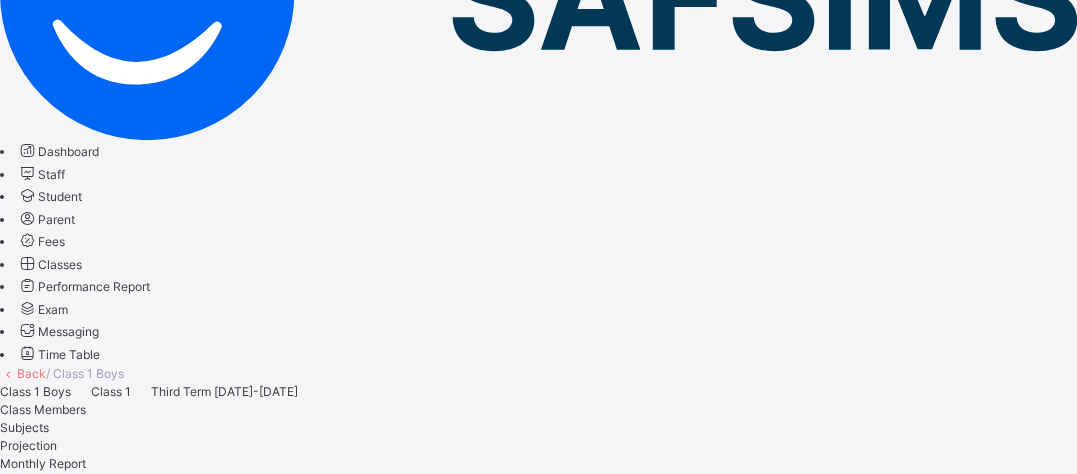 click on "Parent" at bounding box center (56, 219) 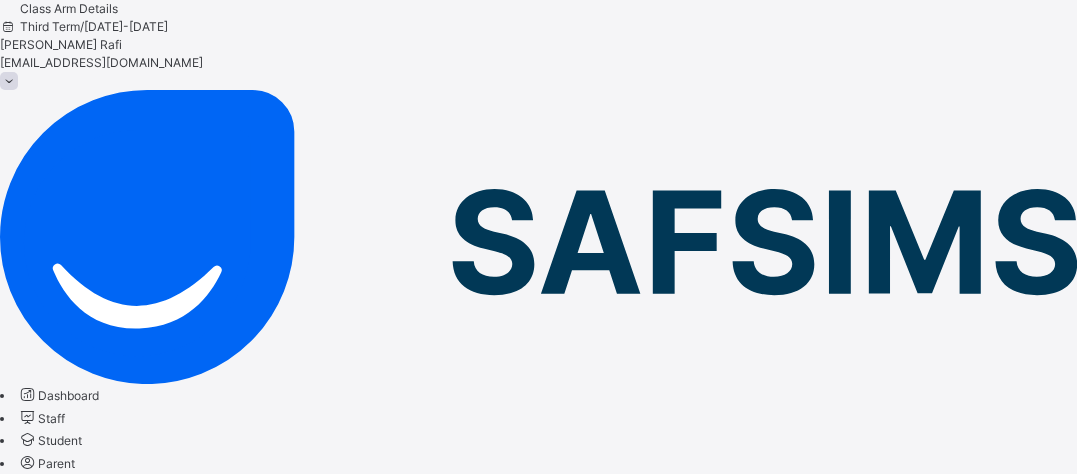 scroll, scrollTop: 0, scrollLeft: 0, axis: both 